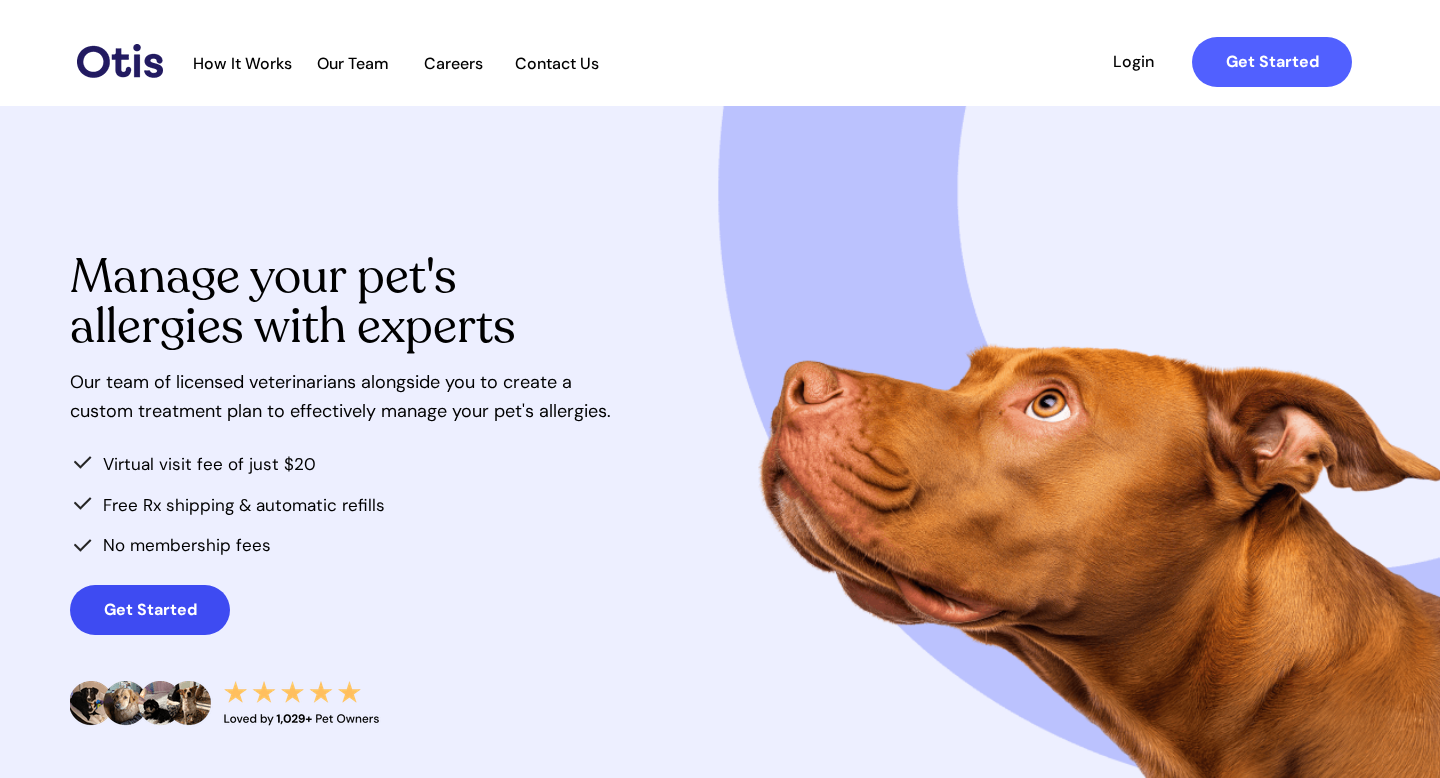 scroll, scrollTop: 0, scrollLeft: 0, axis: both 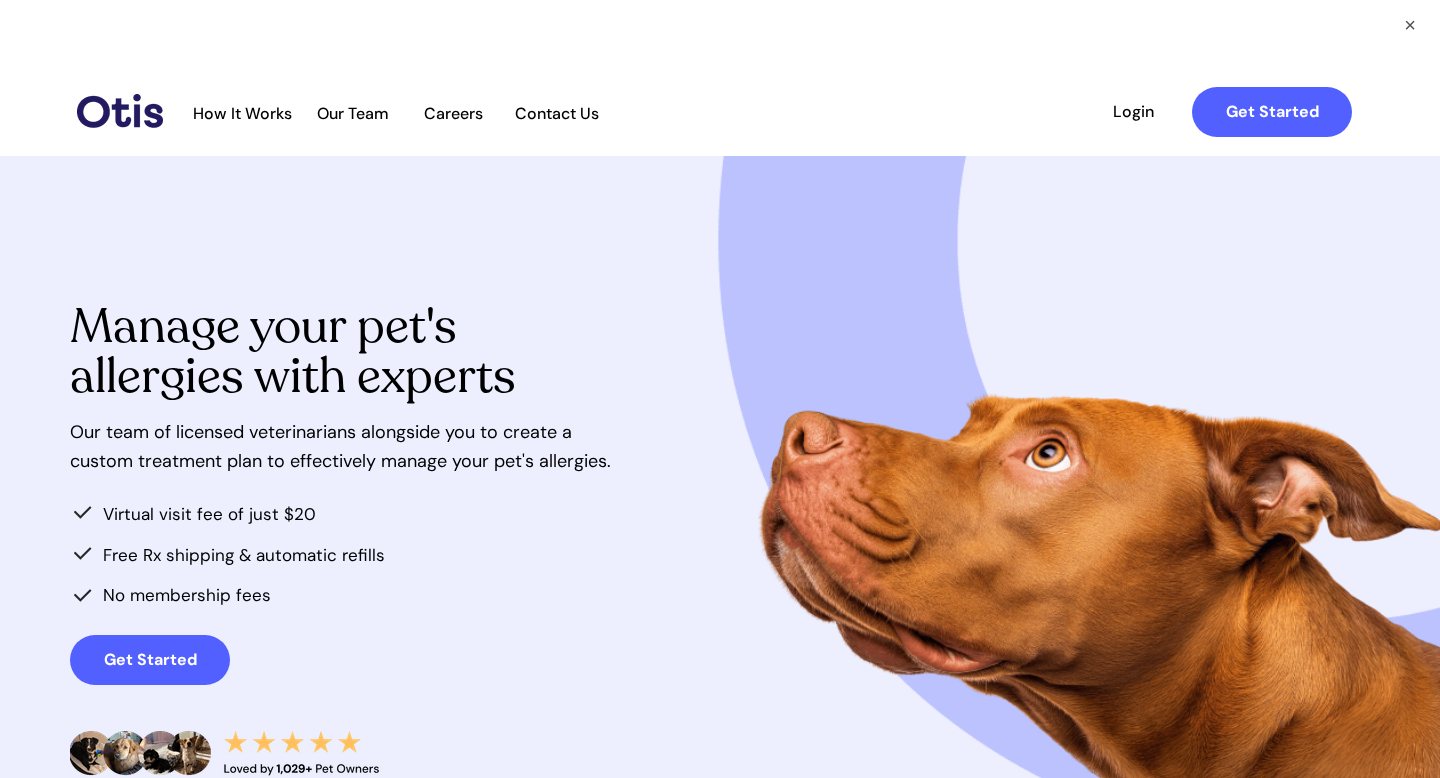 click at bounding box center [254, 597] 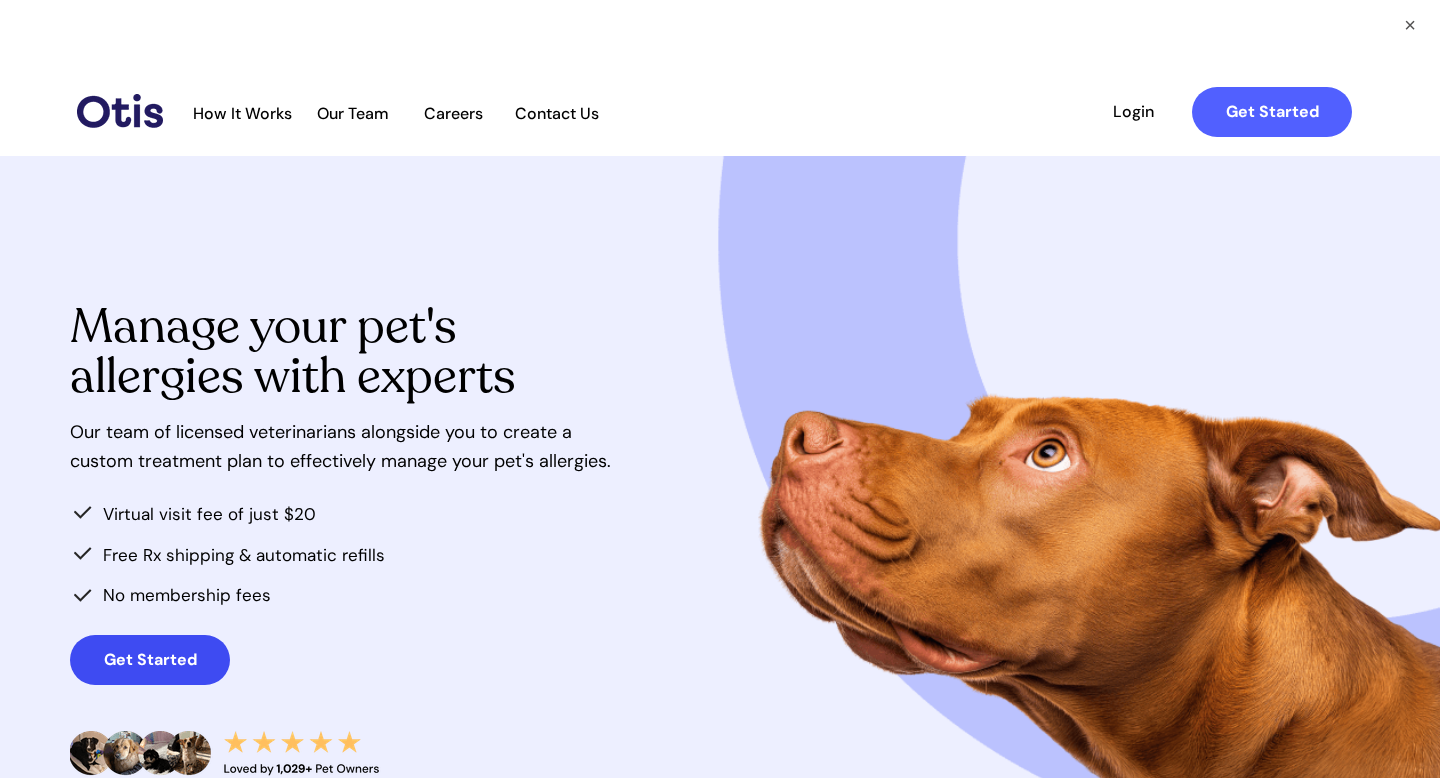 click on "Get Started" at bounding box center (150, 659) 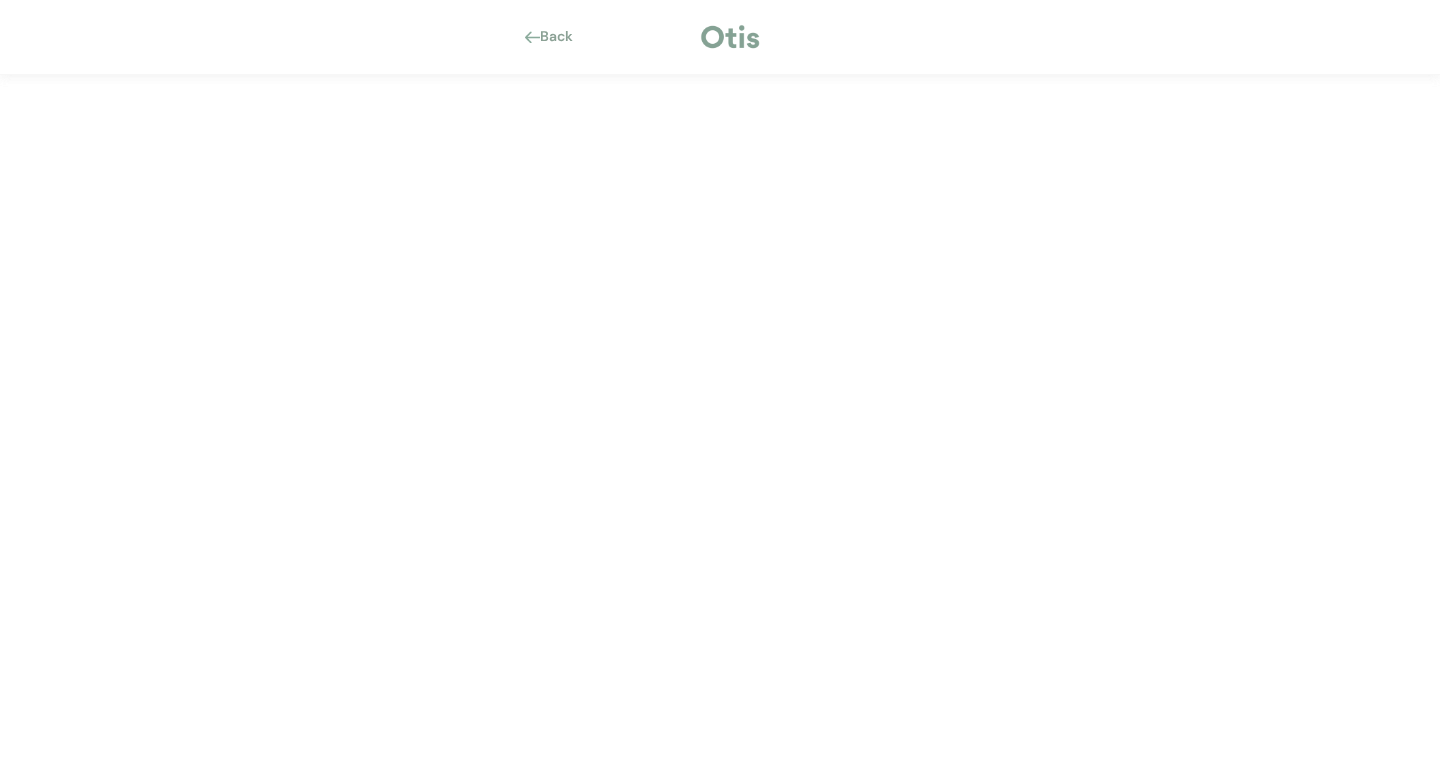 scroll, scrollTop: 0, scrollLeft: 0, axis: both 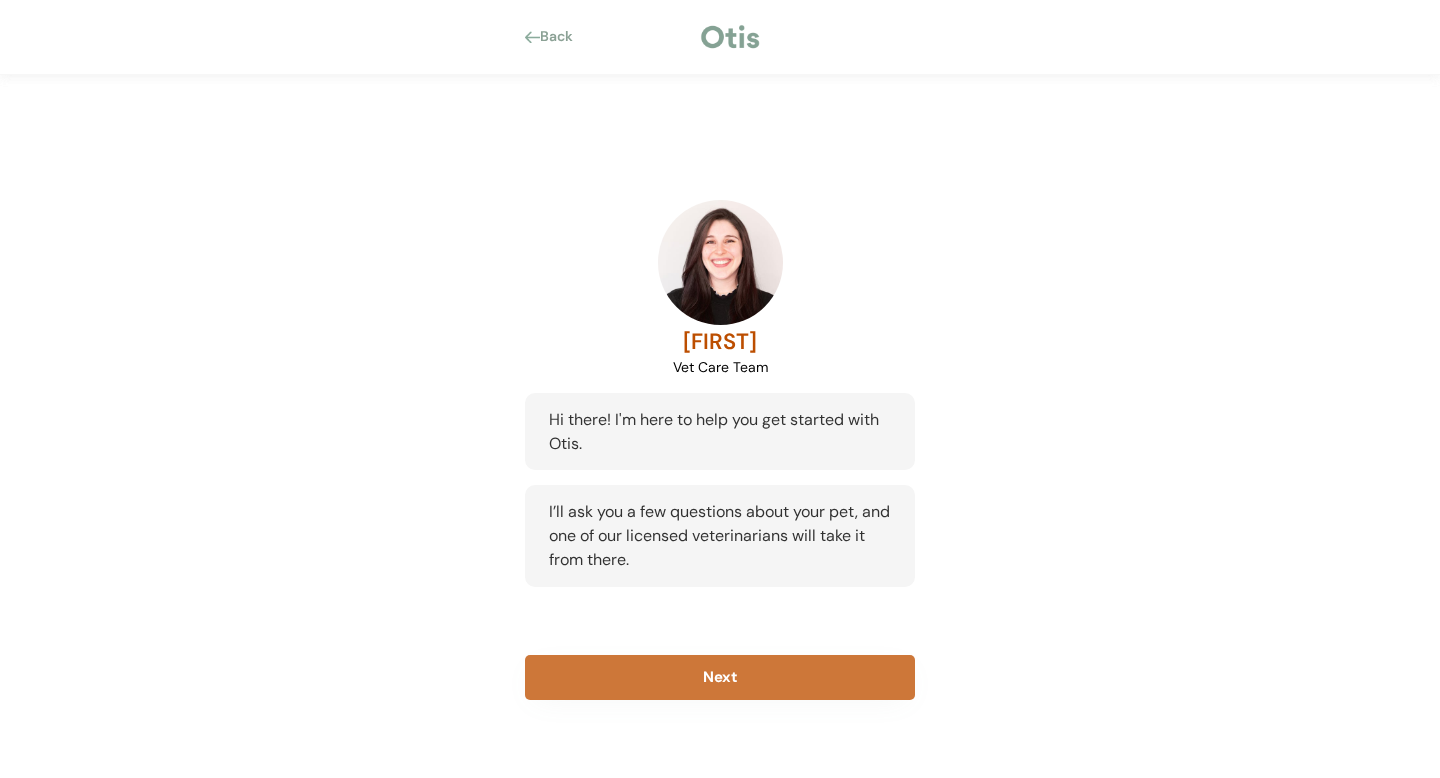 click on "Next" at bounding box center [720, 677] 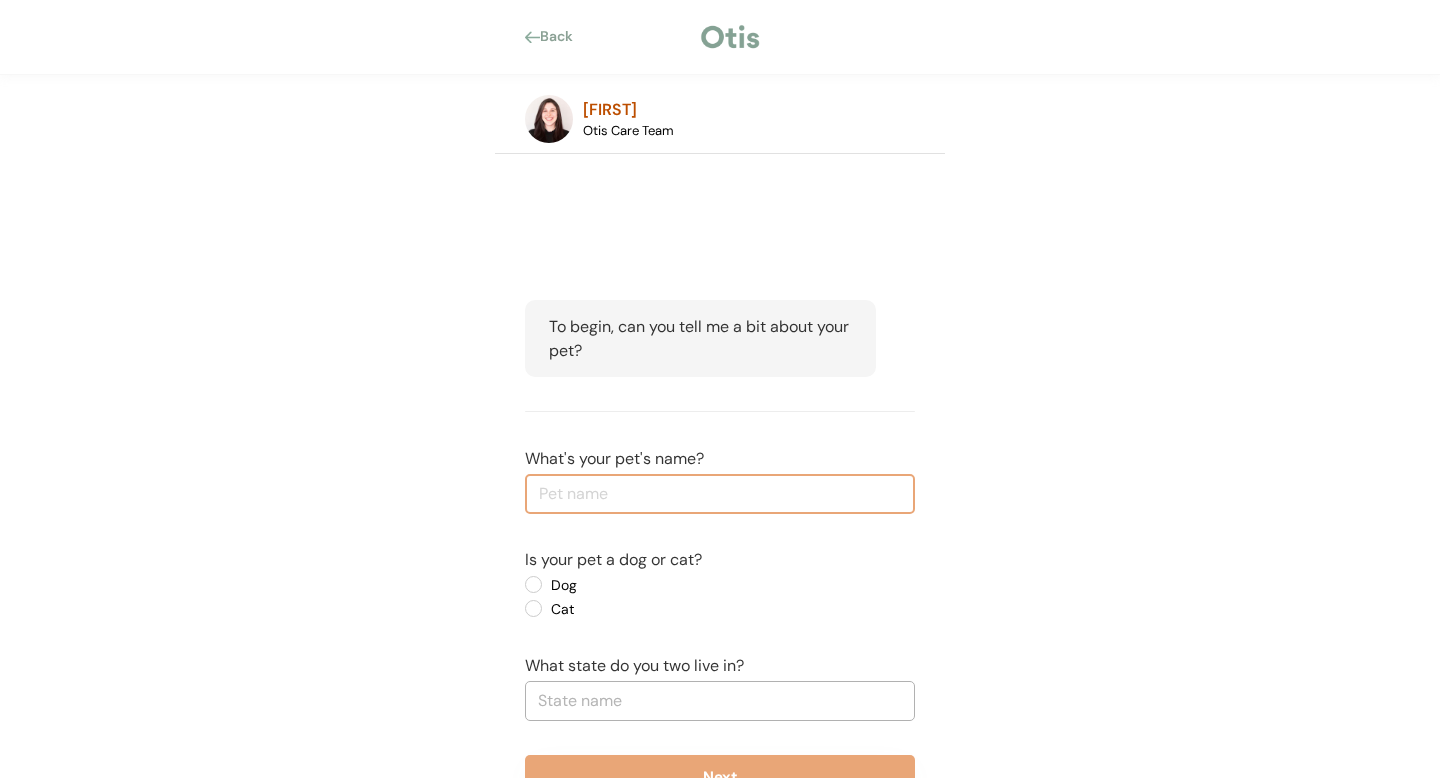 click at bounding box center [720, 494] 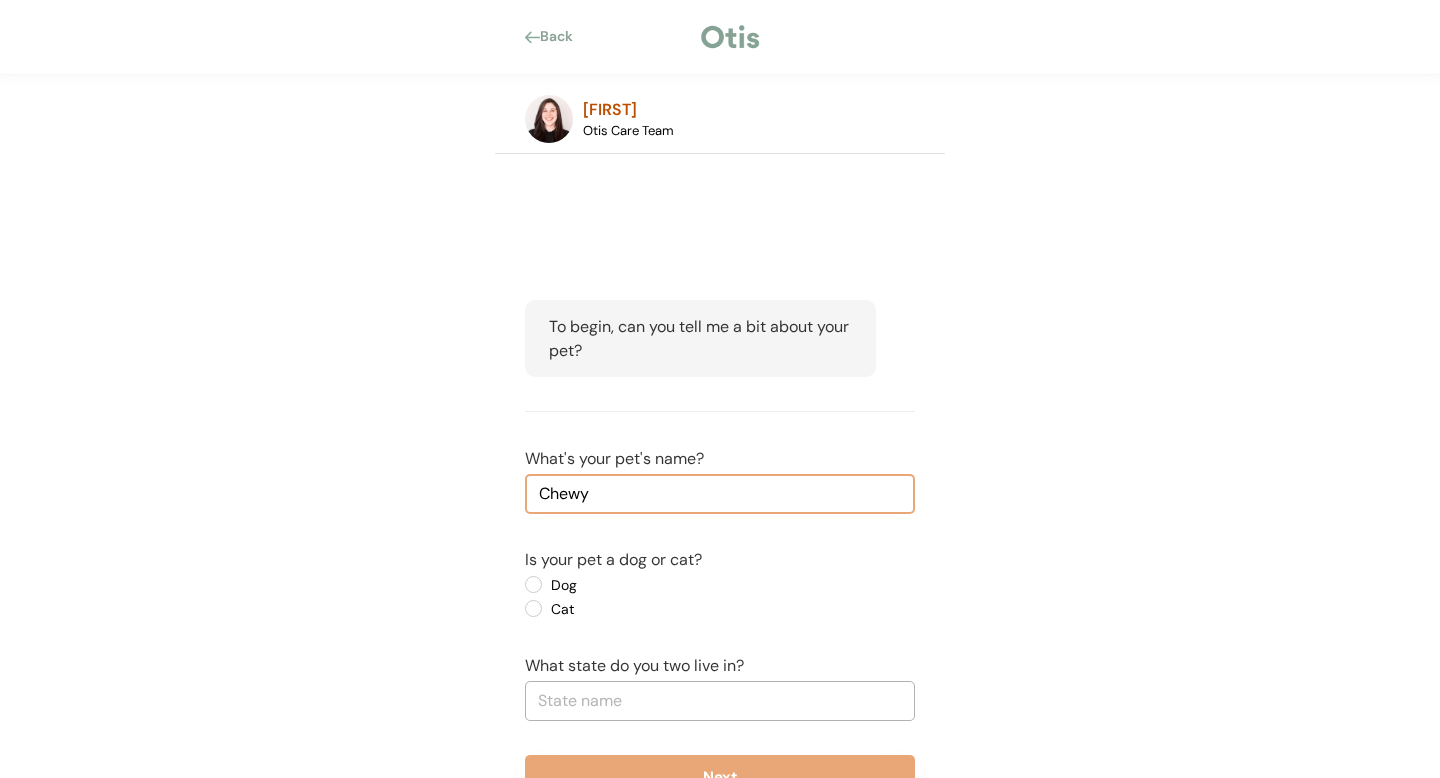 type on "Chewy" 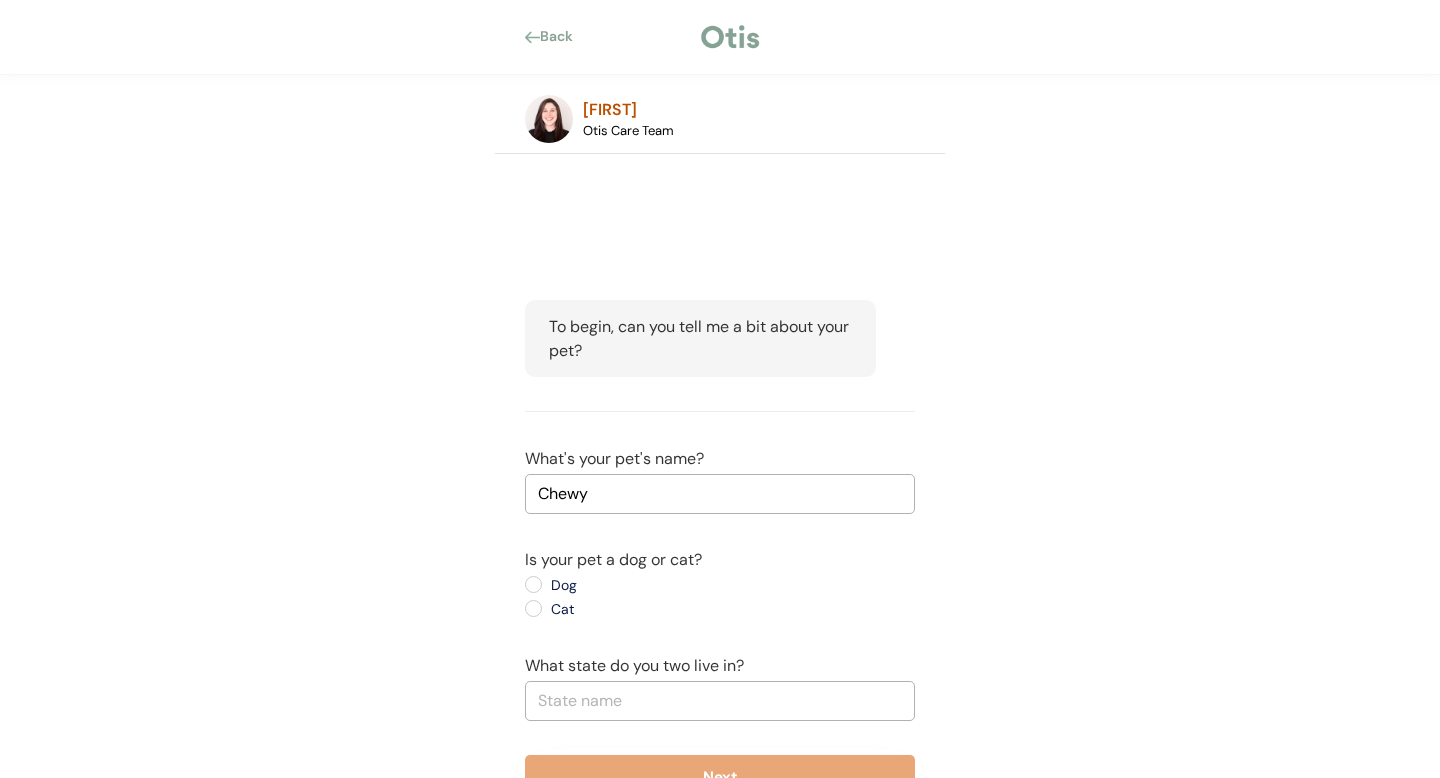 click on "Dog" at bounding box center (635, 585) 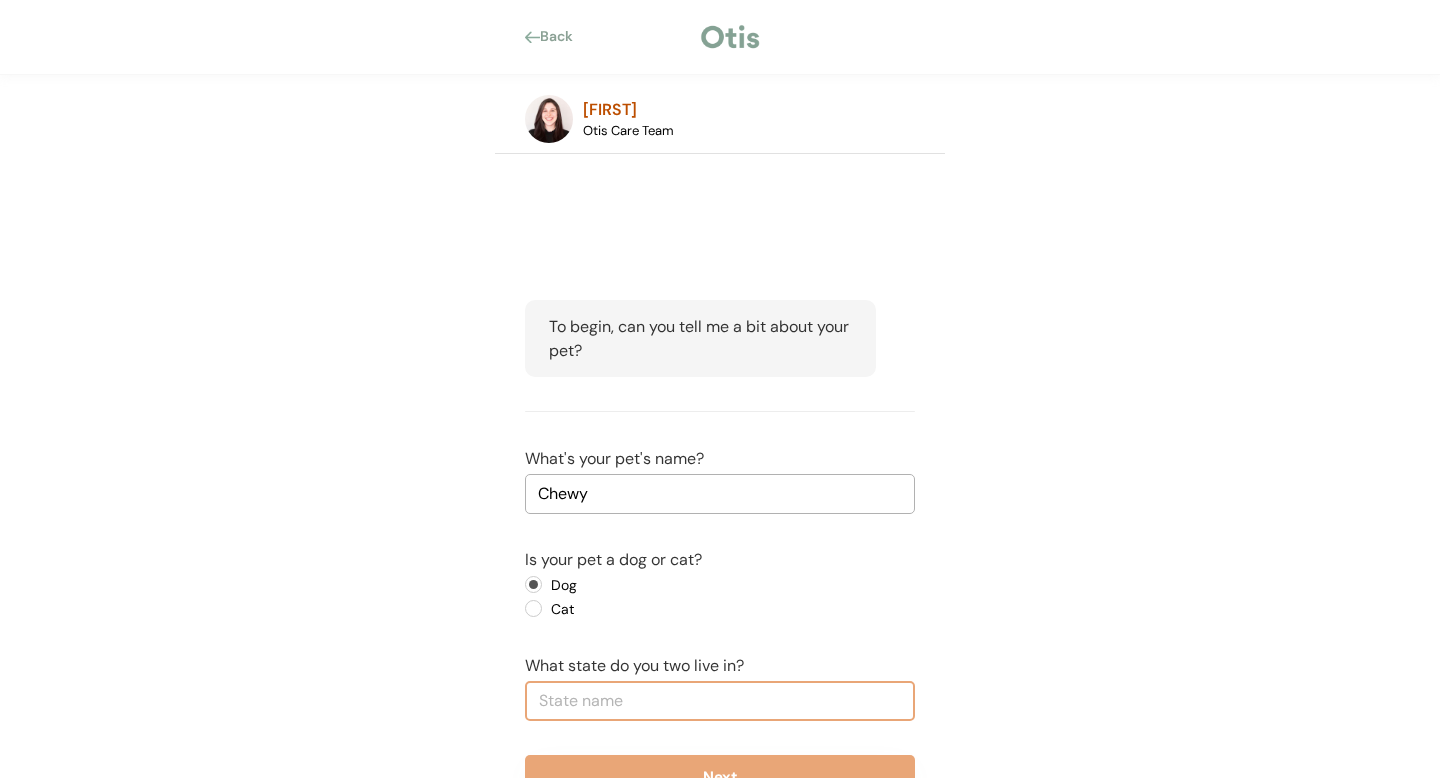 click at bounding box center [720, 701] 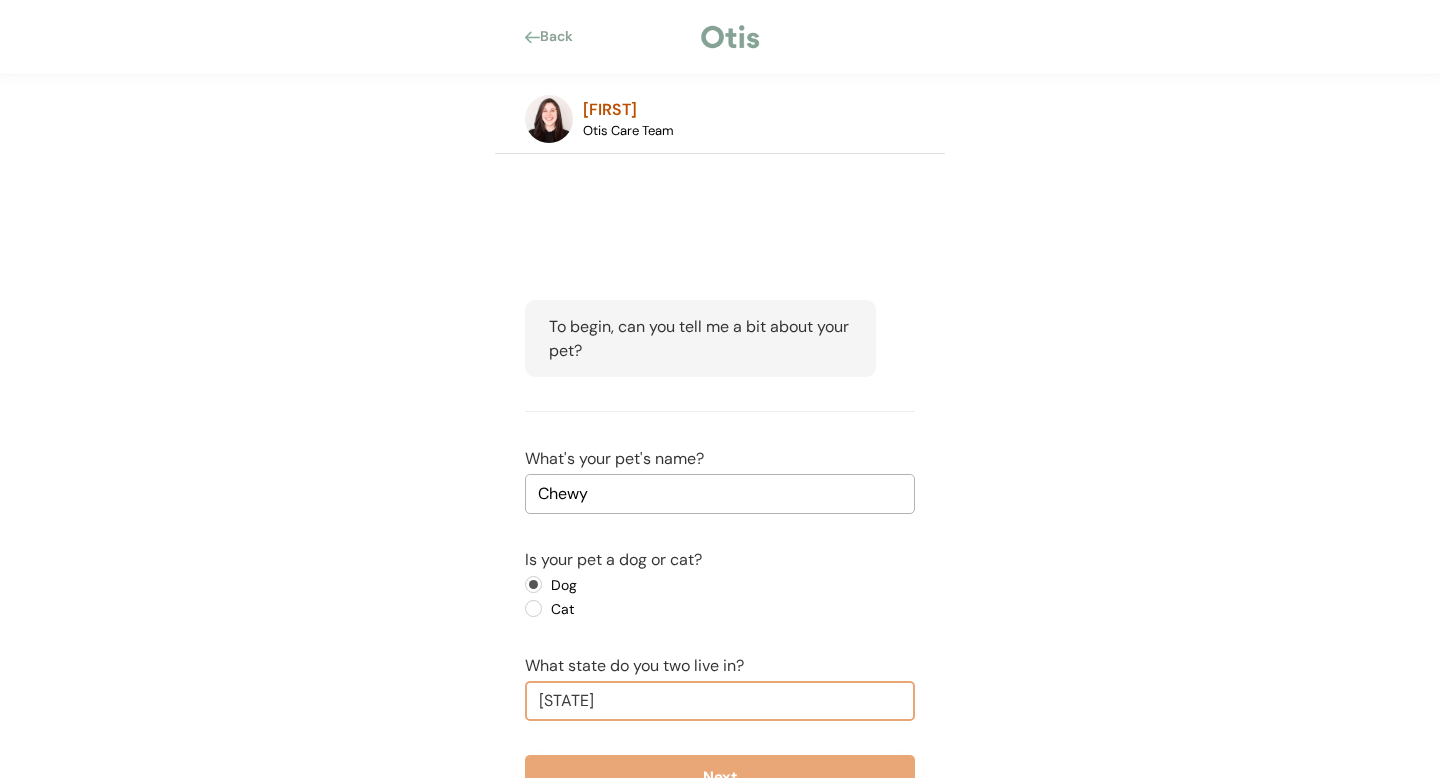 scroll, scrollTop: 75, scrollLeft: 0, axis: vertical 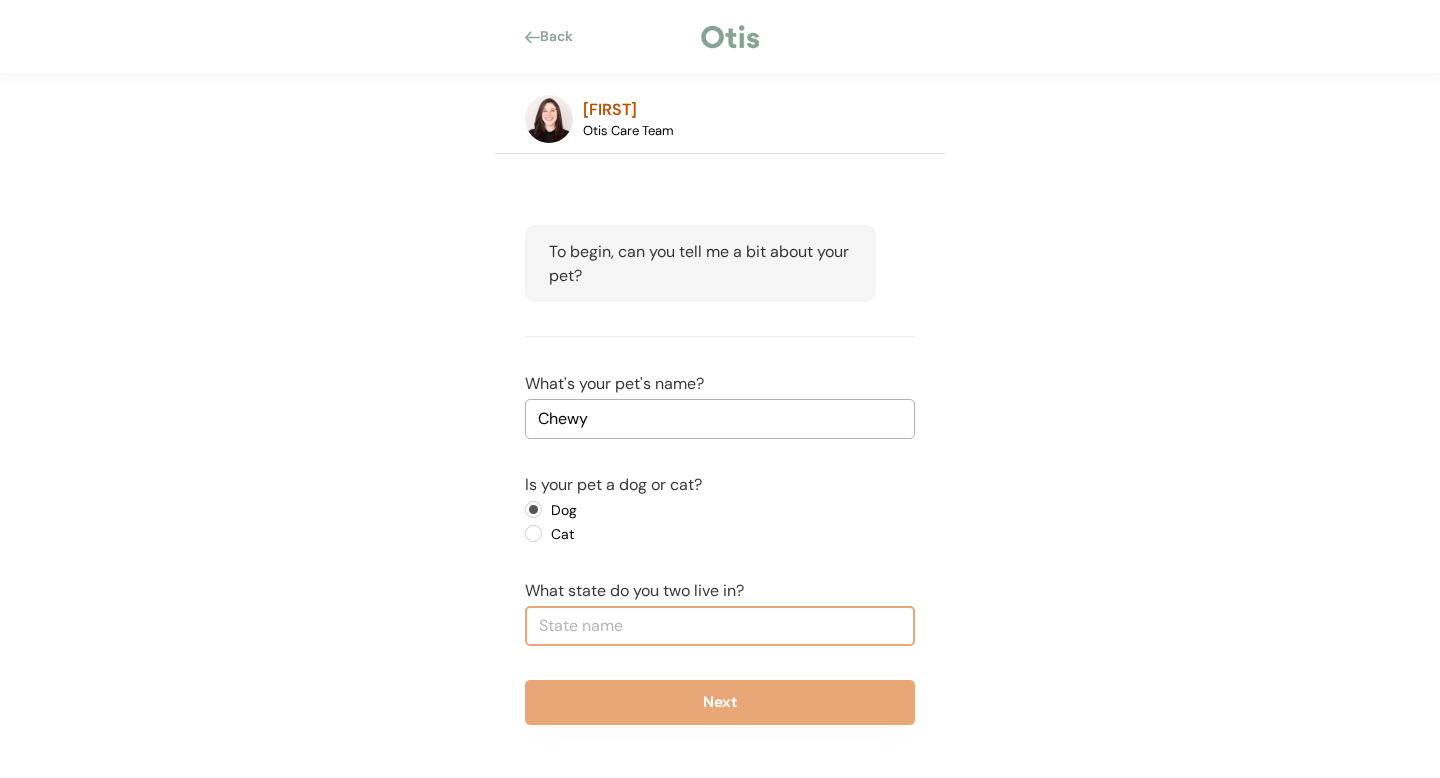 click on "Next" at bounding box center [720, 702] 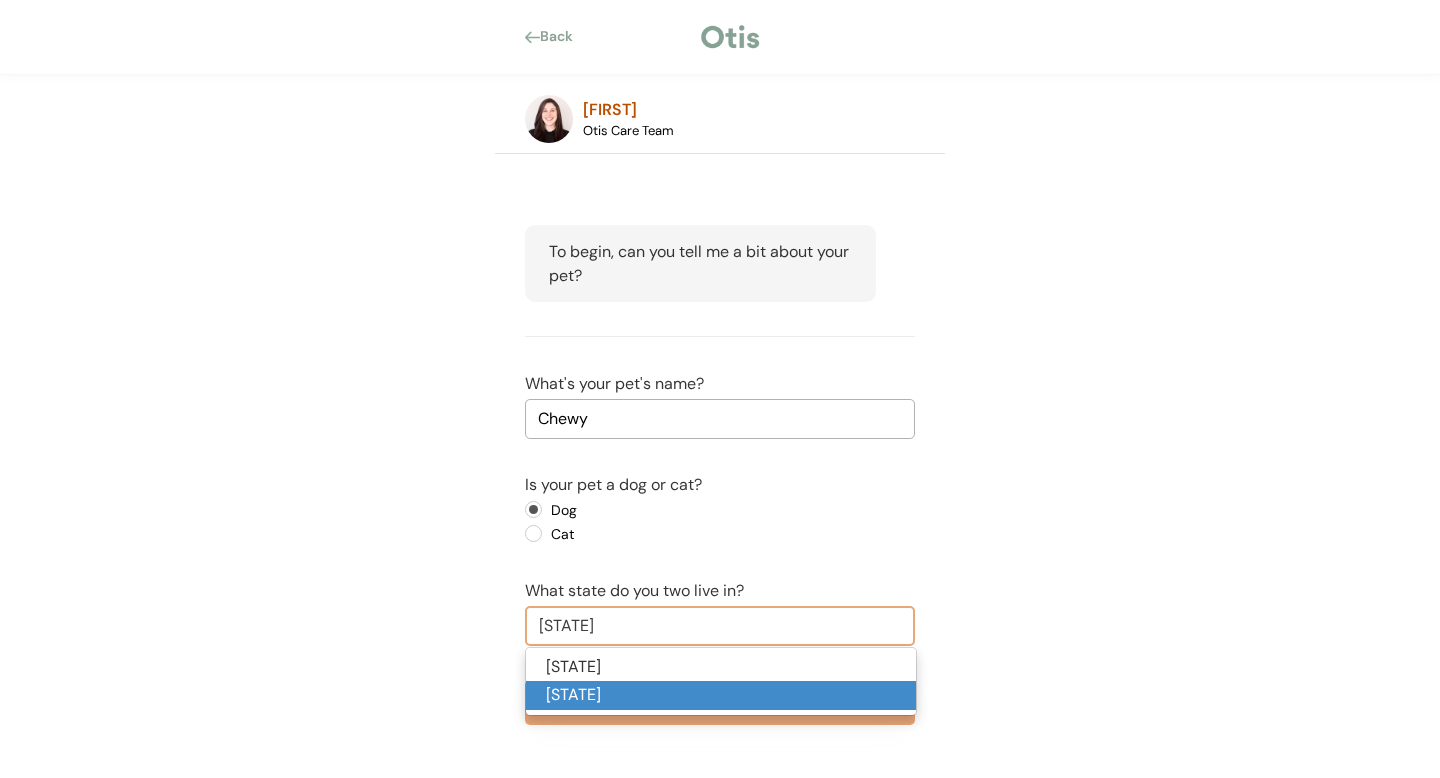 click on "Virginia" at bounding box center [721, 695] 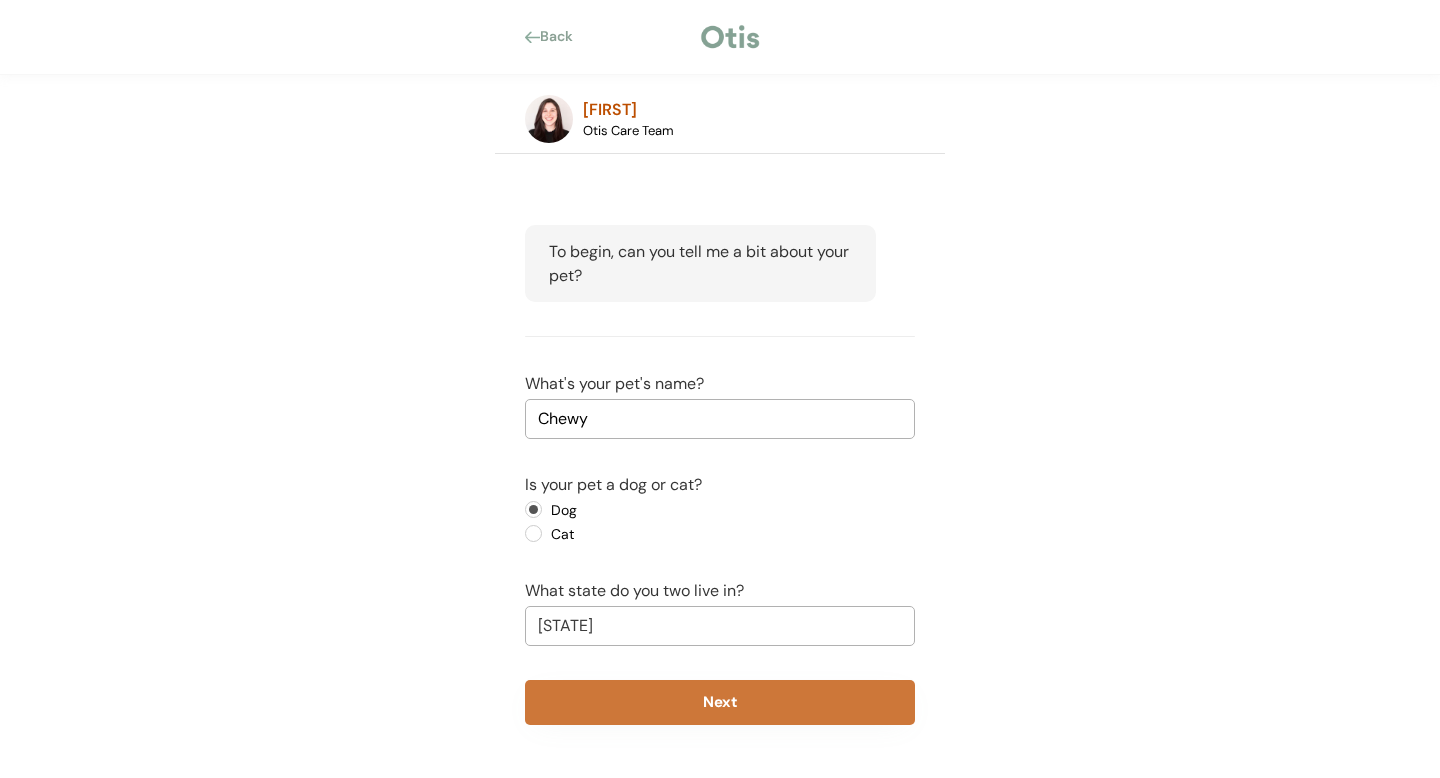 type on "Virginia" 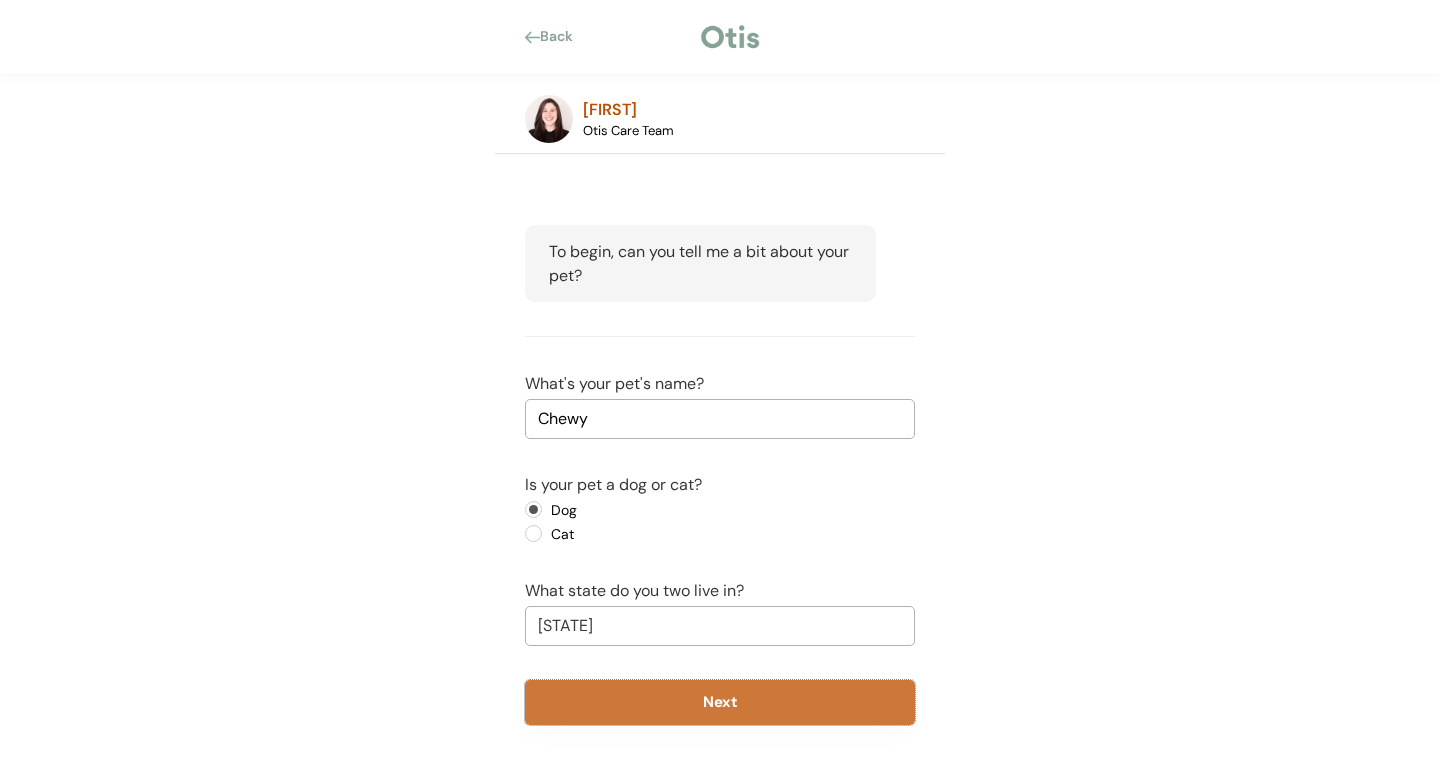 click on "Next" at bounding box center (720, 702) 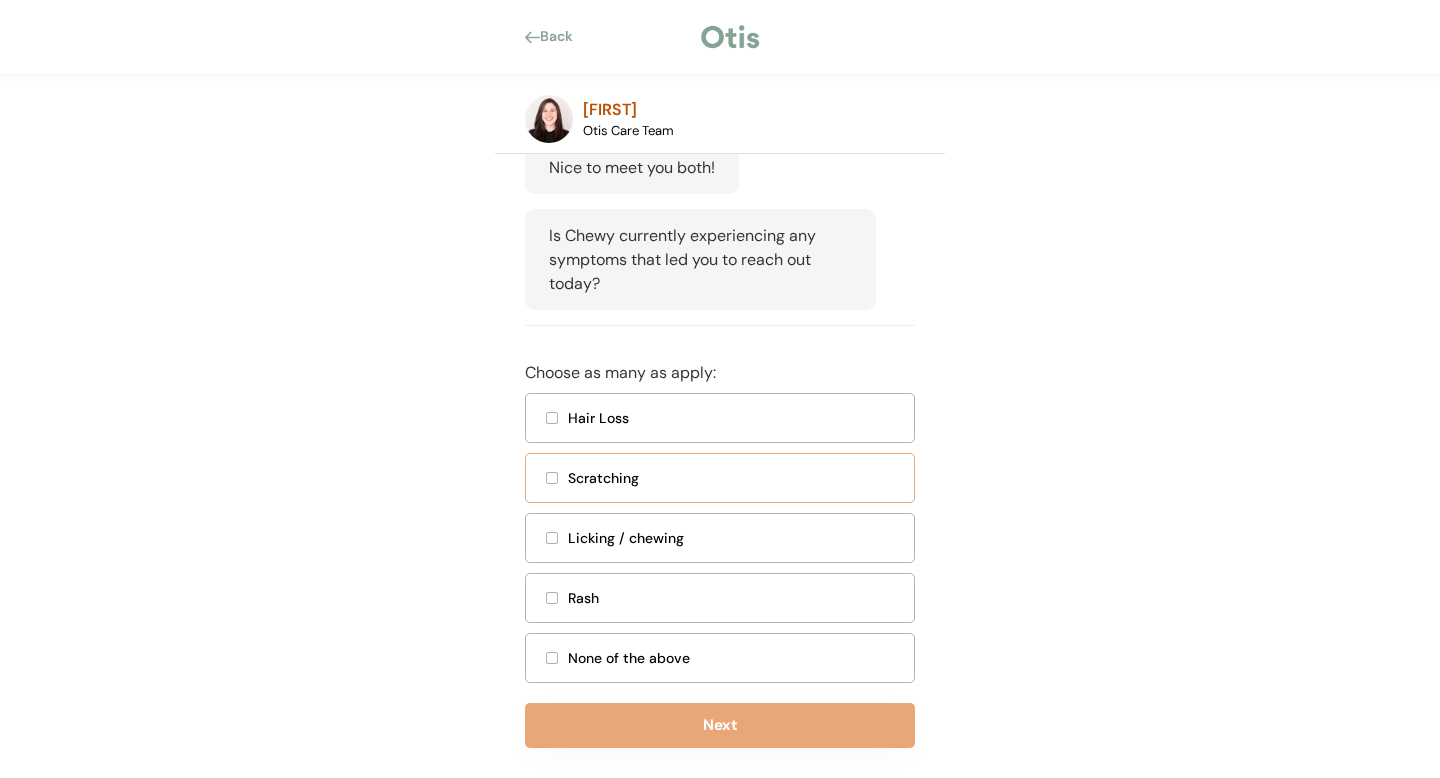 scroll, scrollTop: 308, scrollLeft: 0, axis: vertical 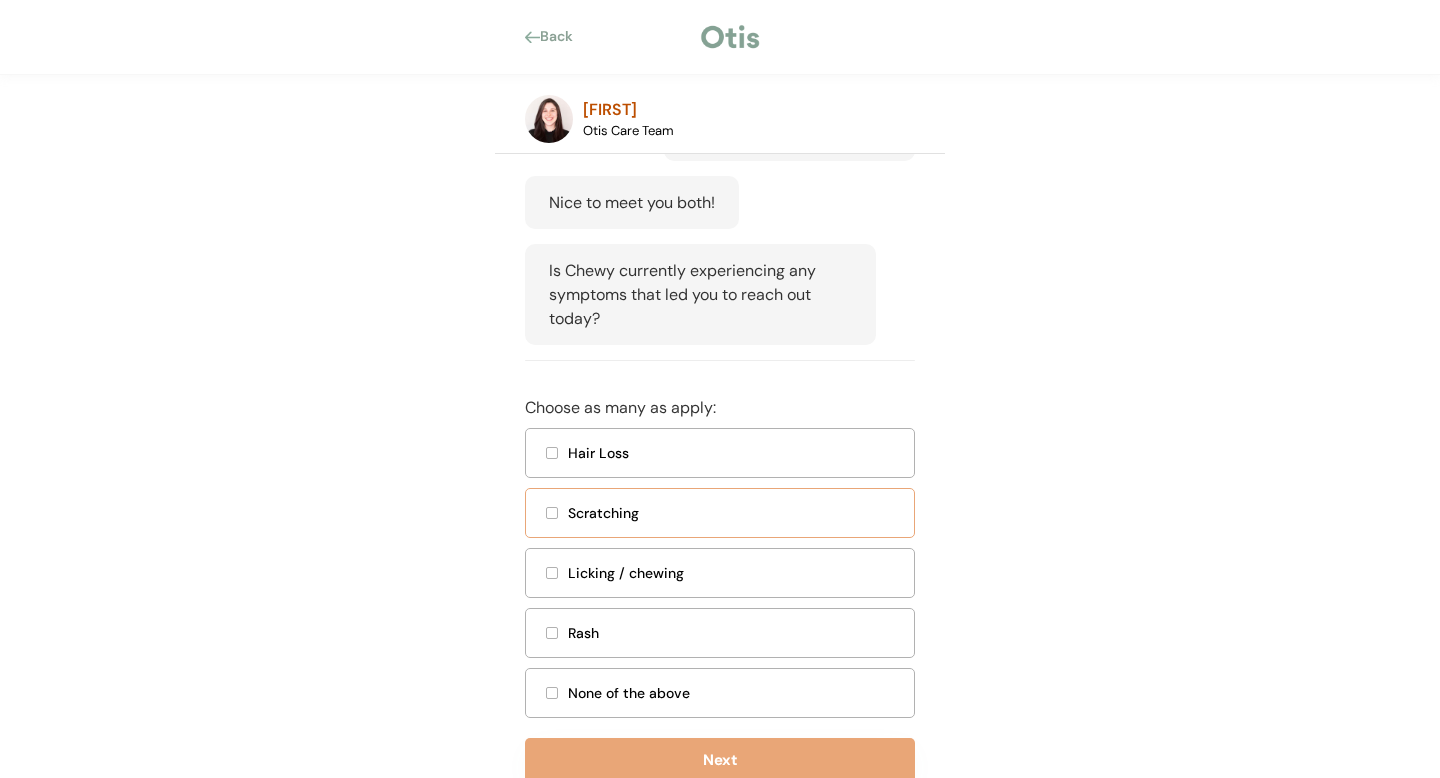 click at bounding box center [552, 513] 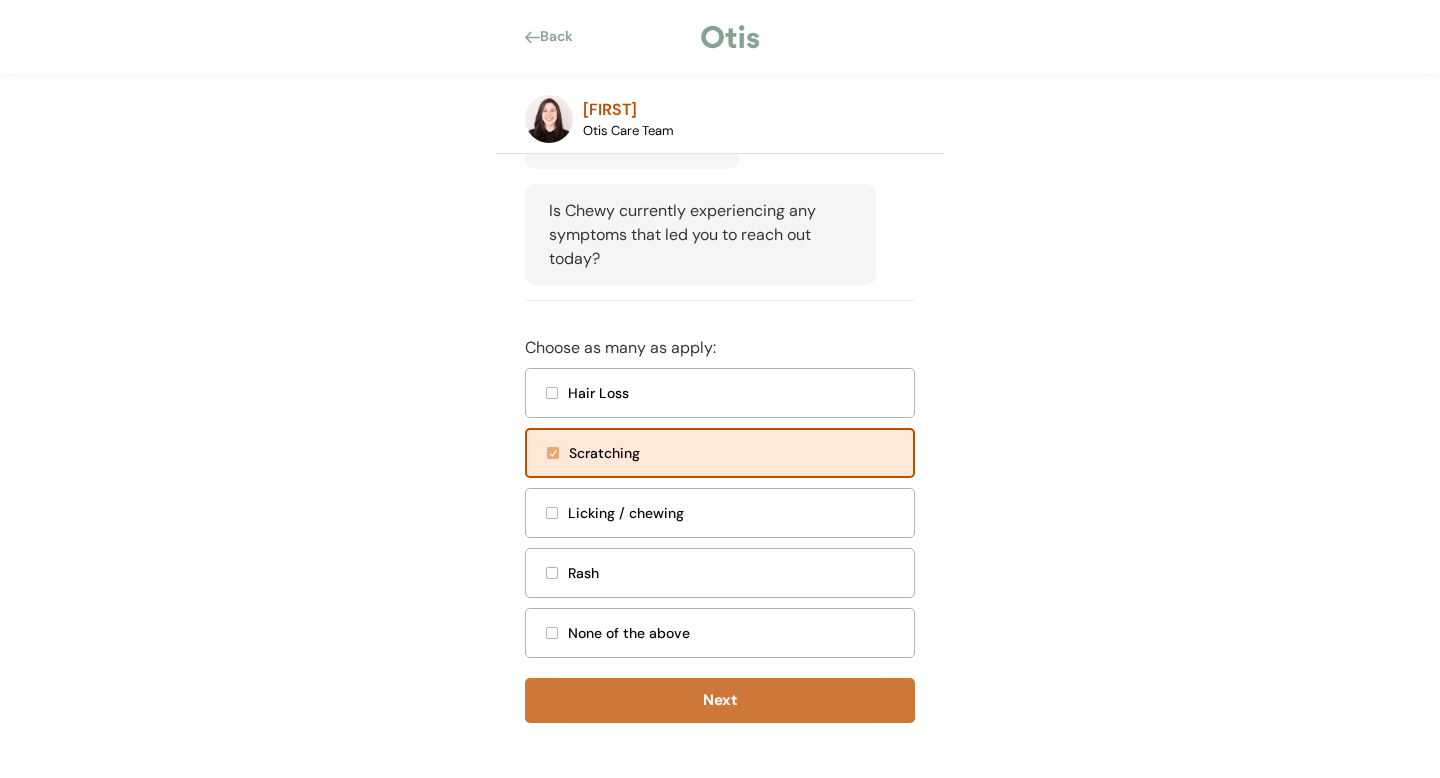 scroll, scrollTop: 373, scrollLeft: 0, axis: vertical 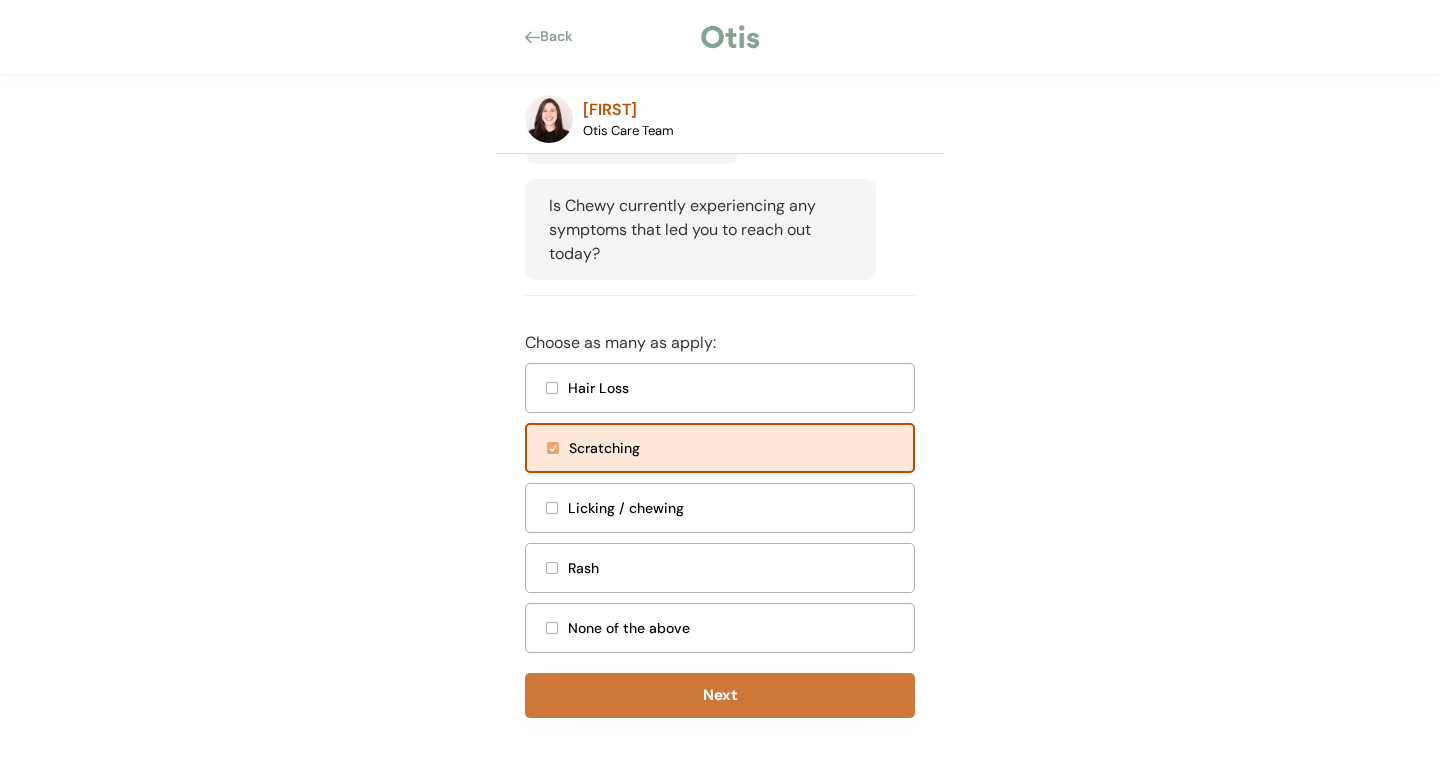 click on "Next" at bounding box center [720, 695] 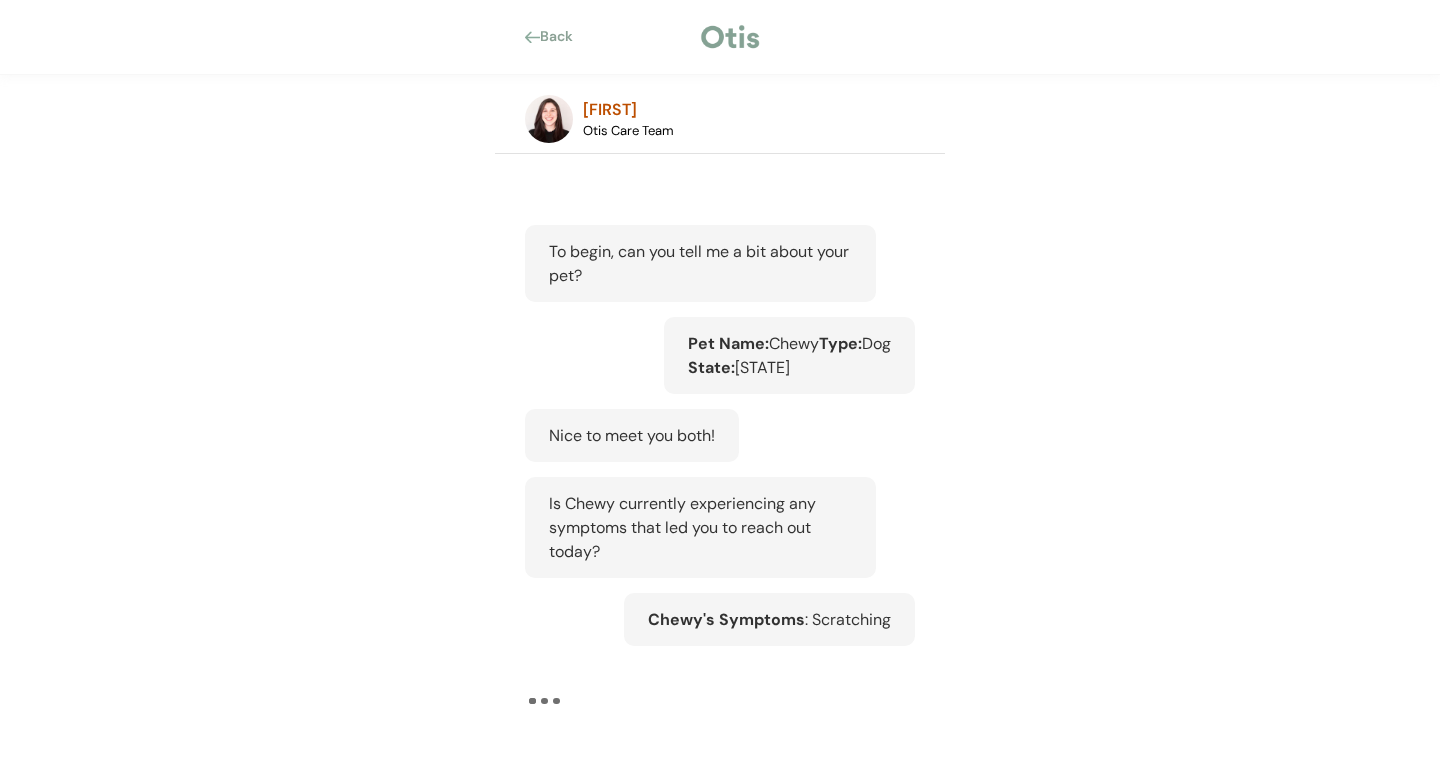 scroll, scrollTop: 95, scrollLeft: 0, axis: vertical 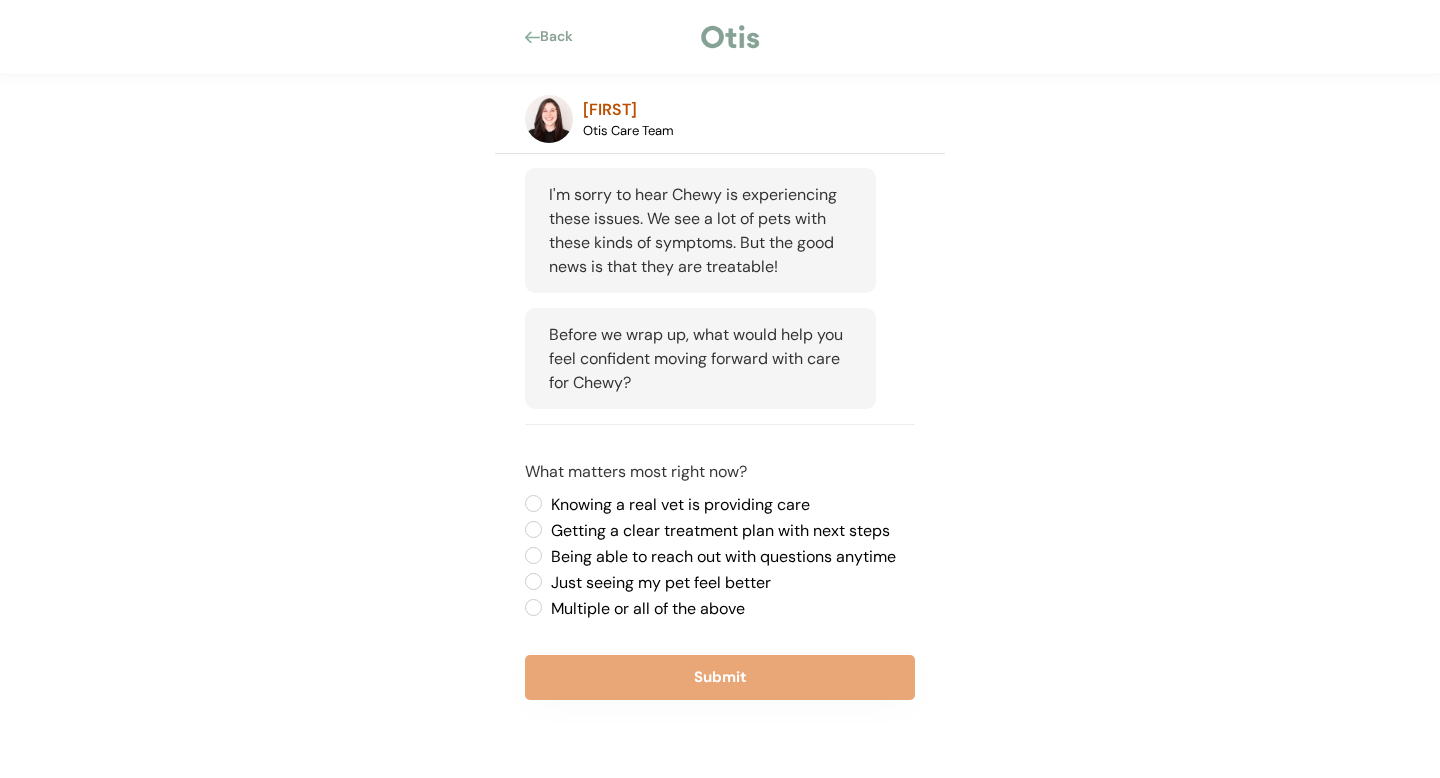click on "Multiple or all of the above" at bounding box center [730, 609] 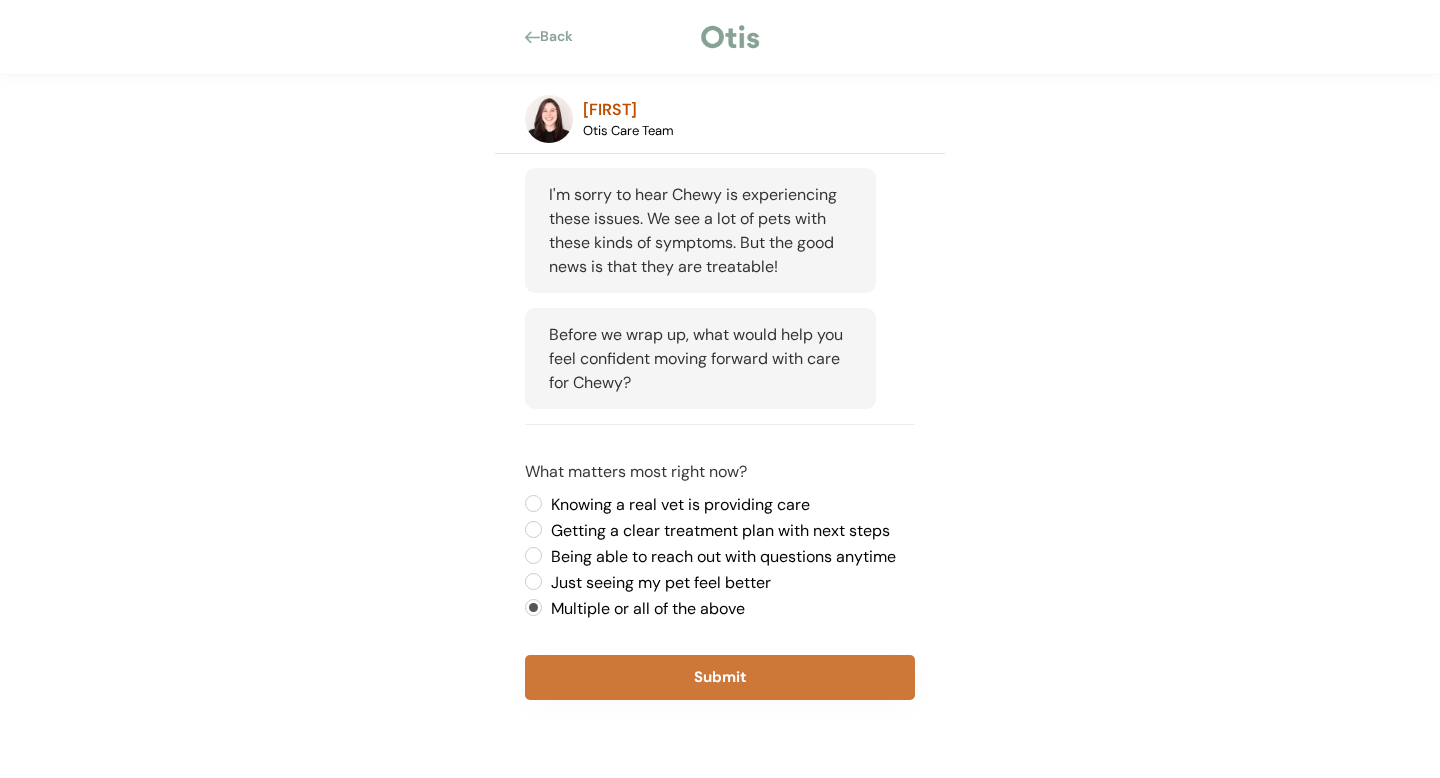 click on "Submit" at bounding box center [720, 677] 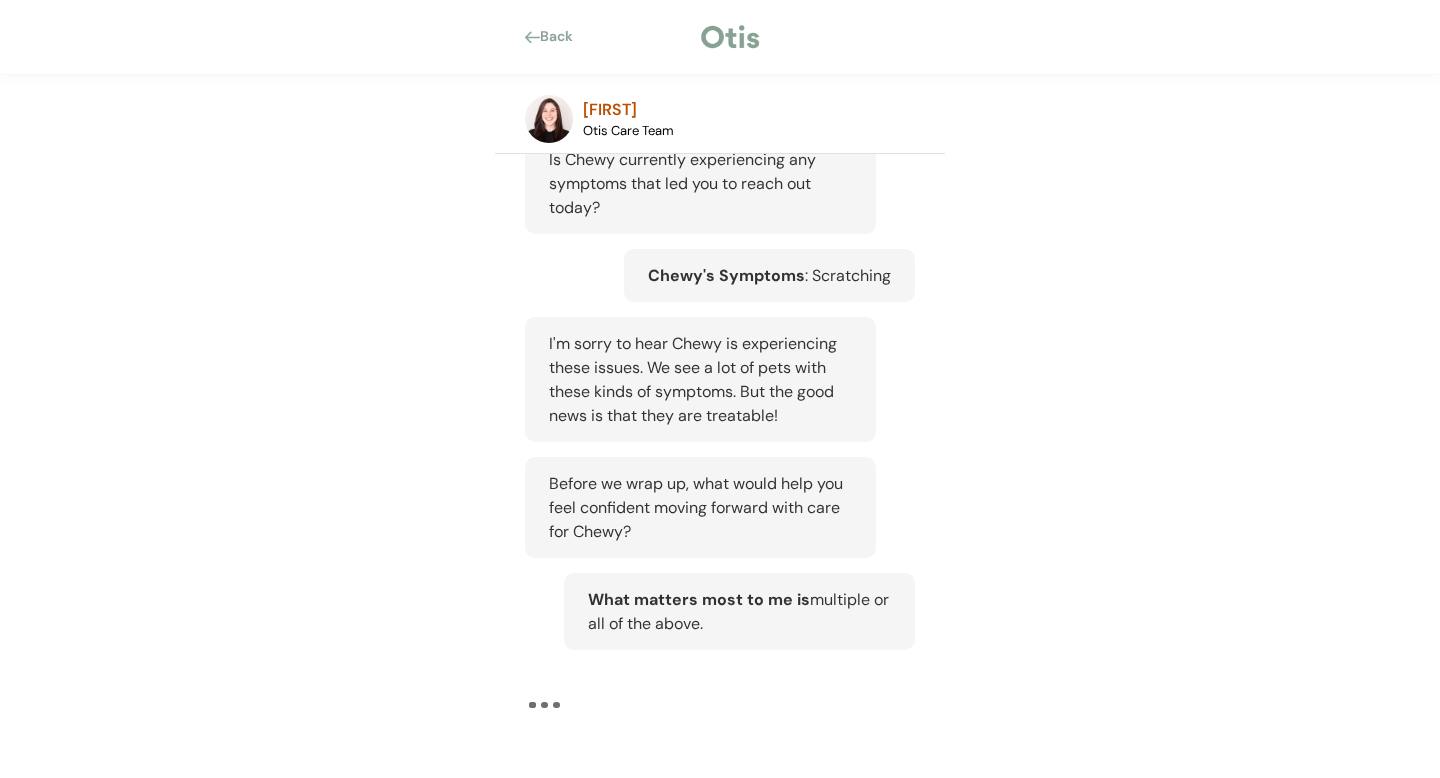 scroll, scrollTop: 443, scrollLeft: 0, axis: vertical 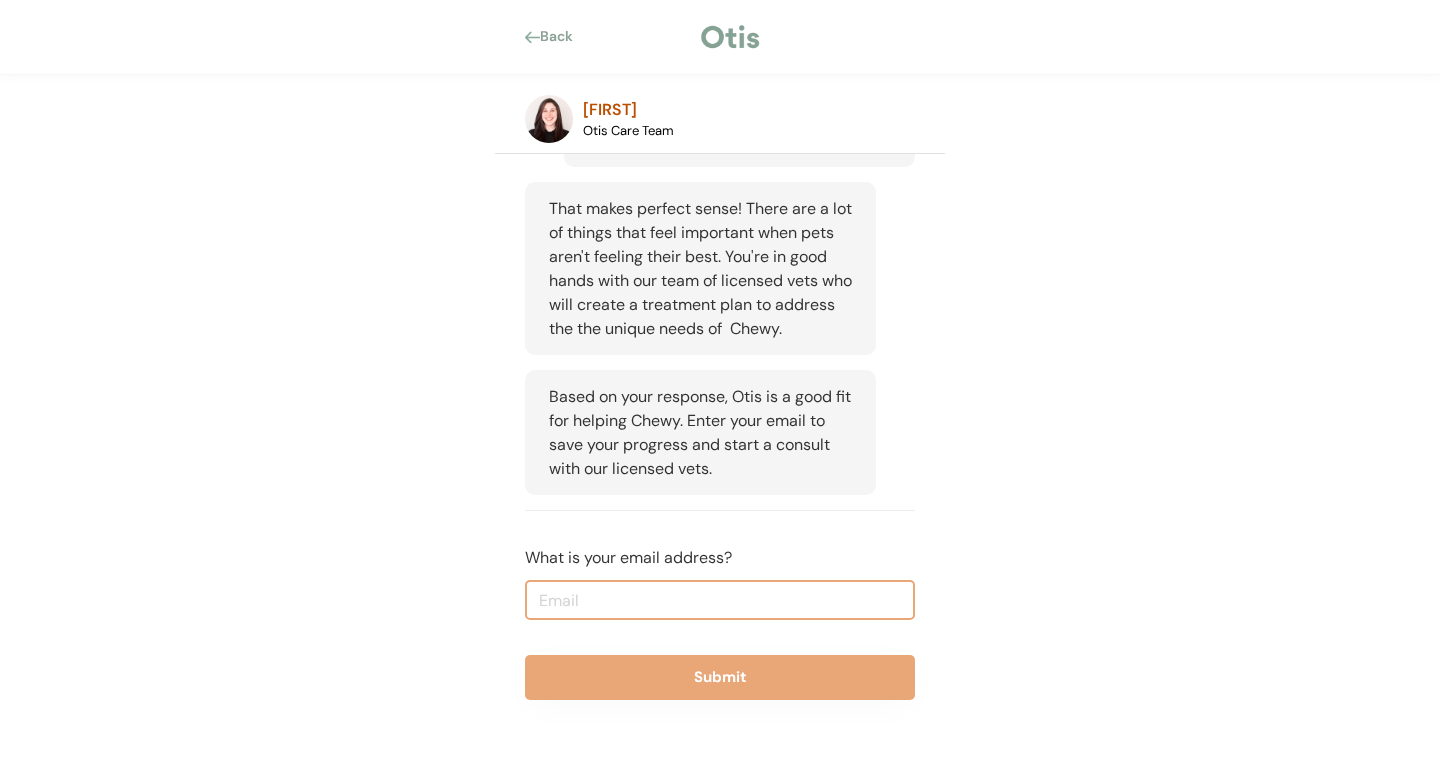 click at bounding box center (720, 600) 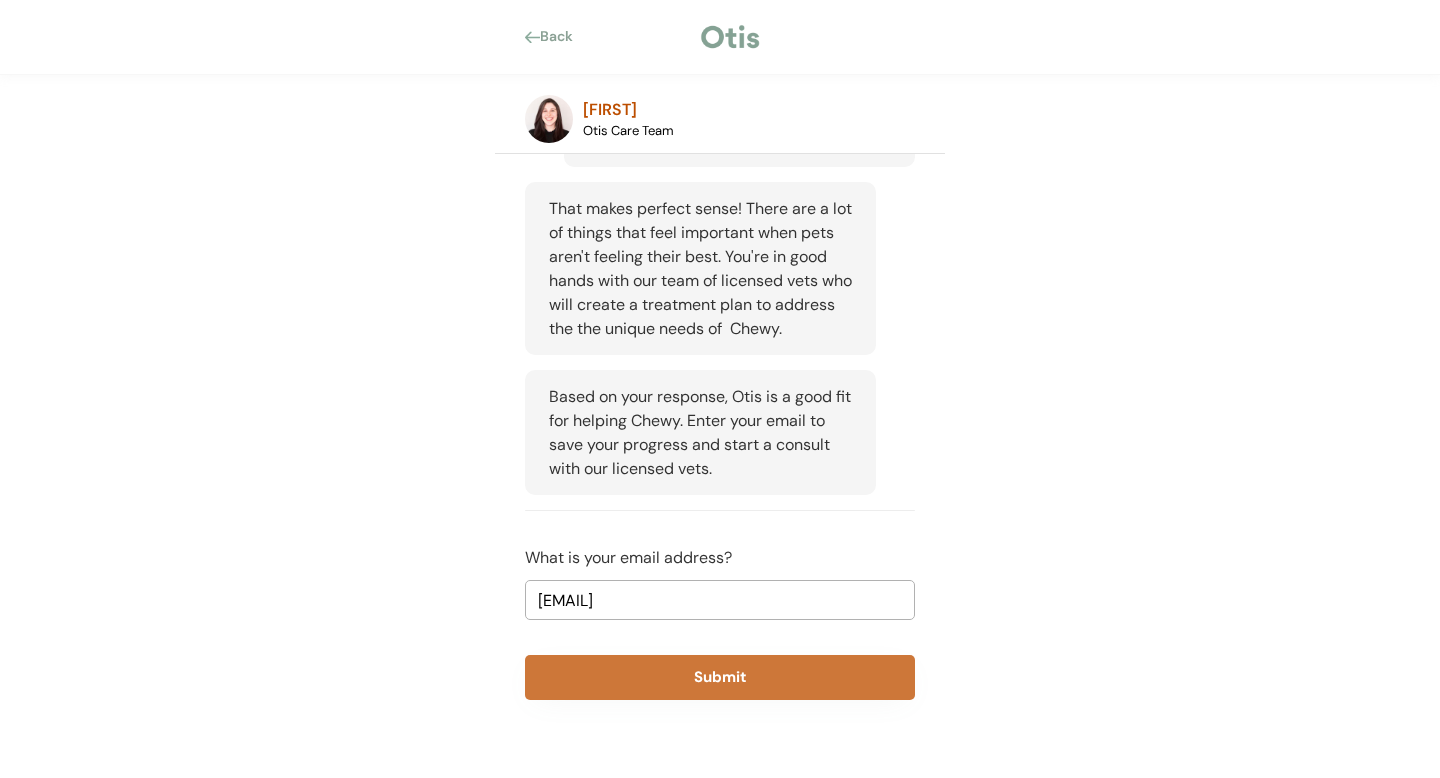 click on "Submit" at bounding box center [720, 677] 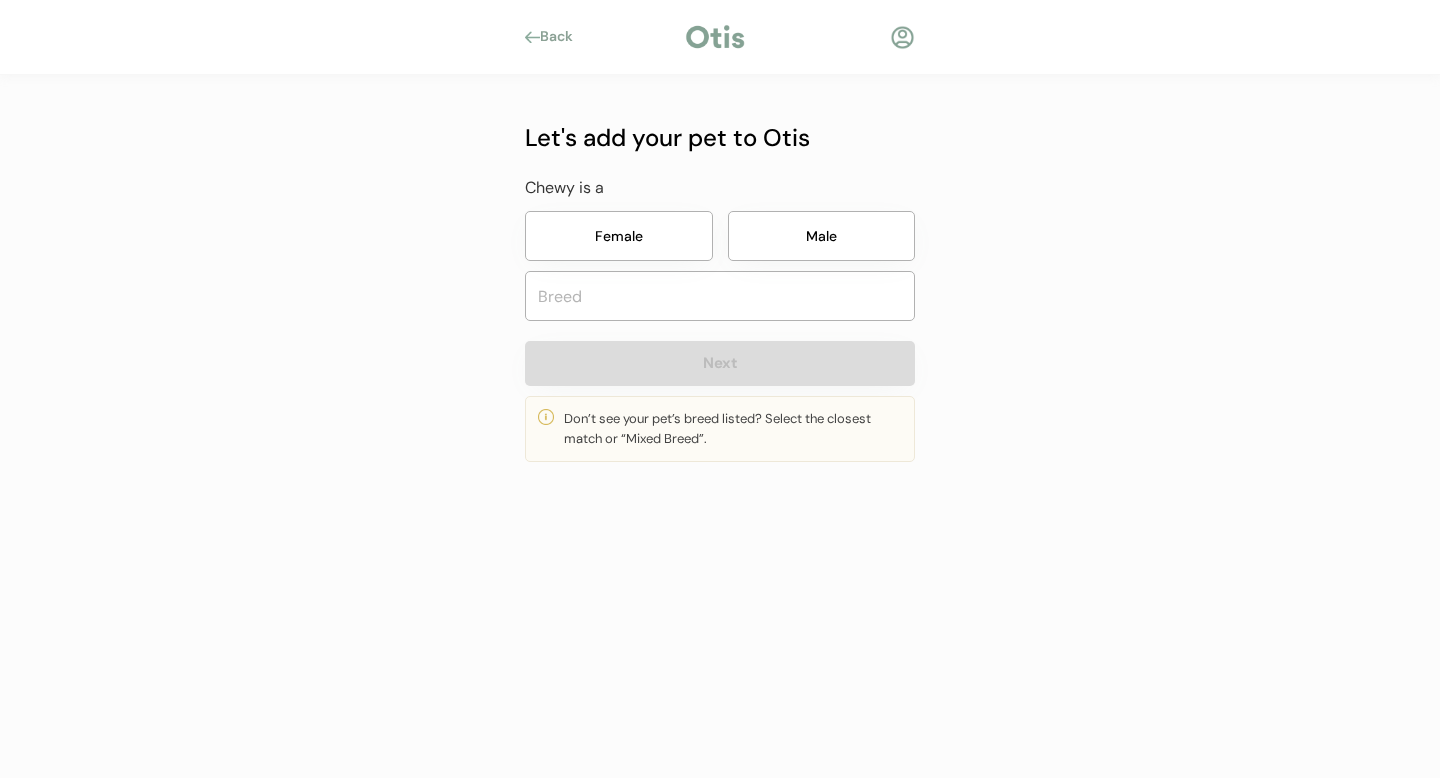 scroll, scrollTop: 0, scrollLeft: 0, axis: both 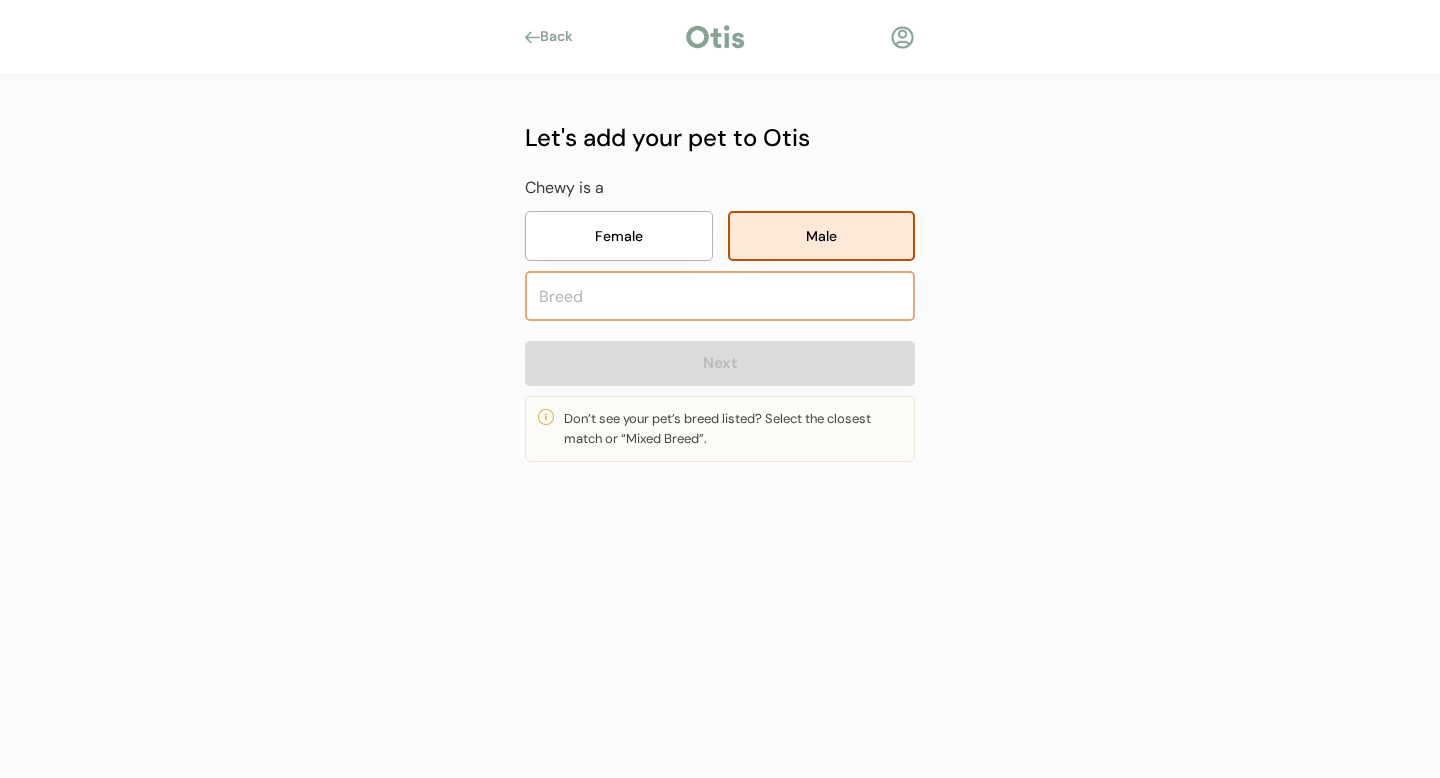click at bounding box center (720, 296) 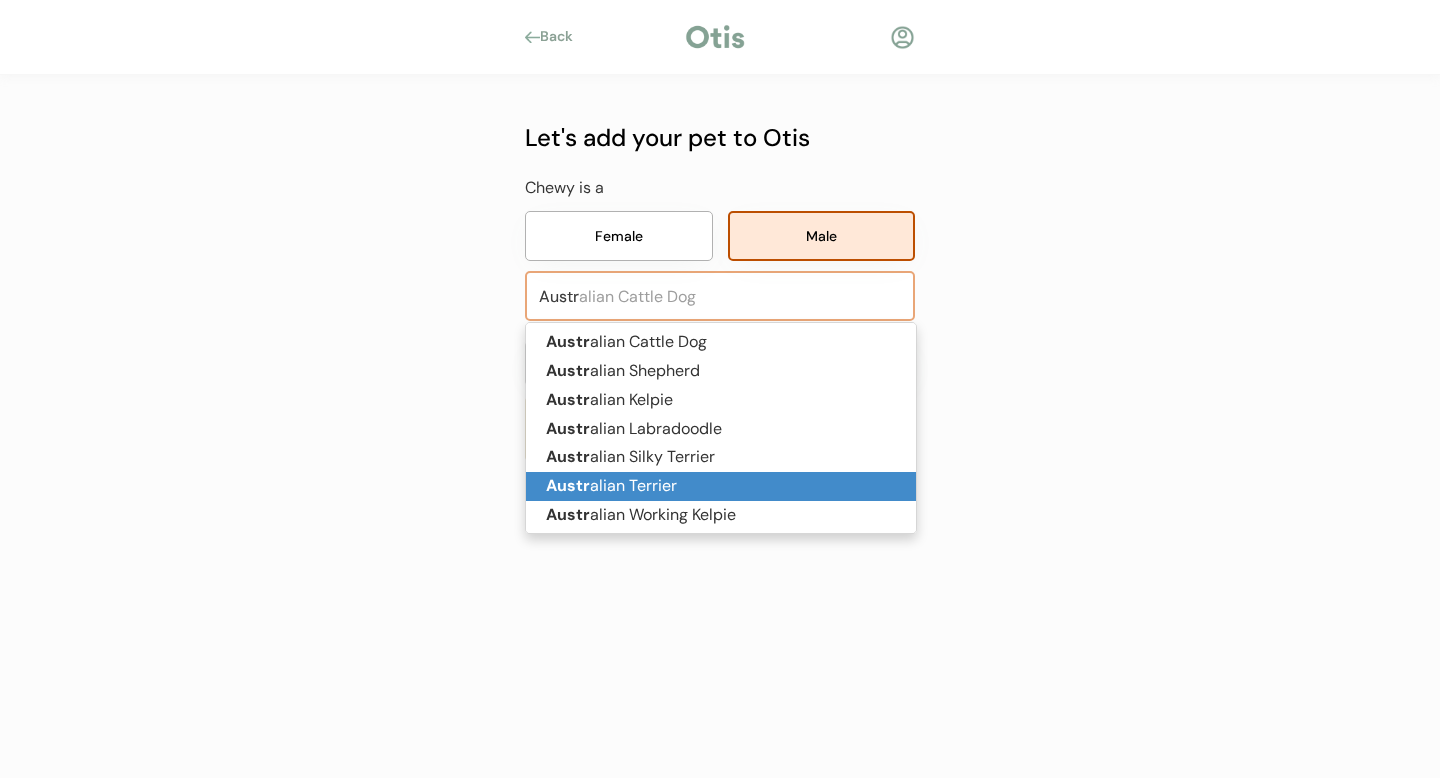 click on "Austr alian Terrier" at bounding box center (721, 486) 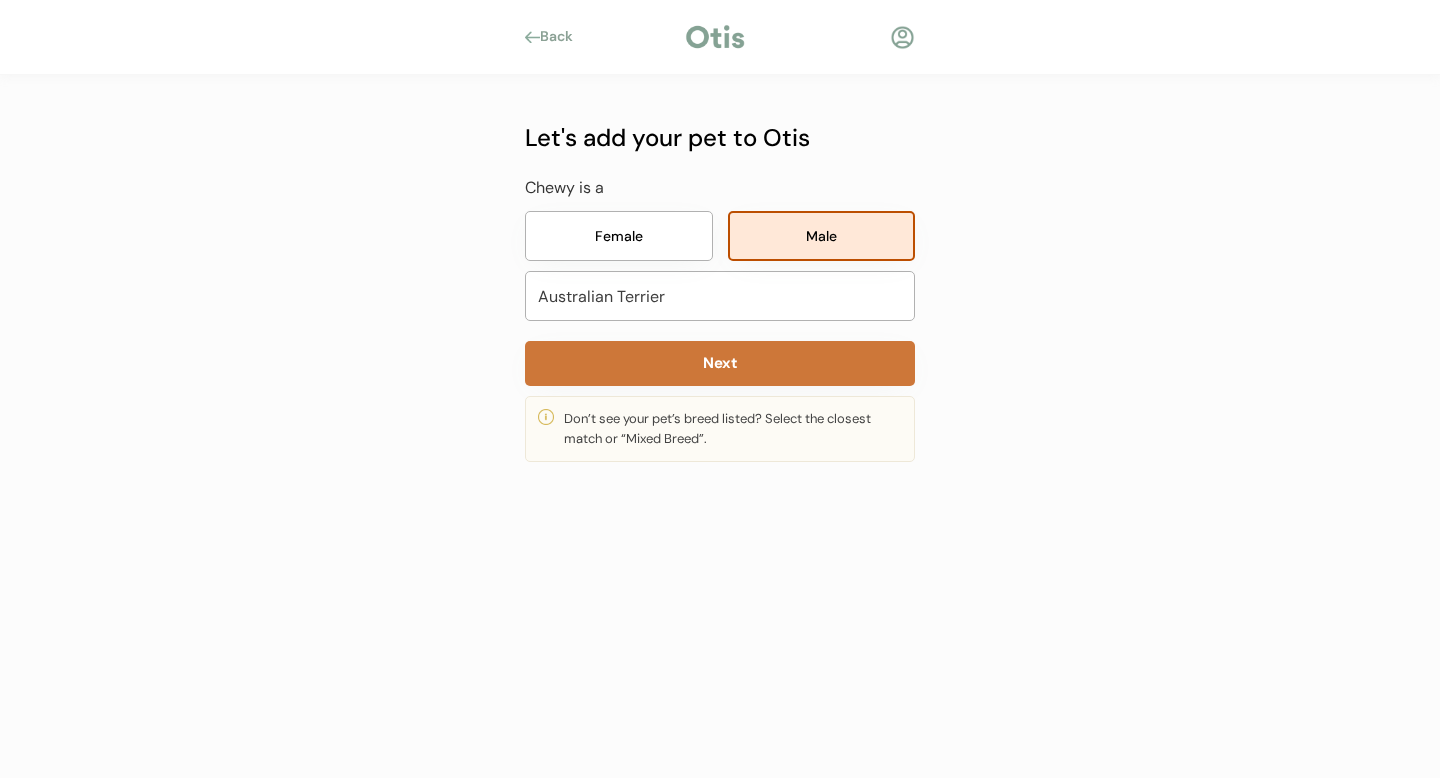 type on "Australian Terrier" 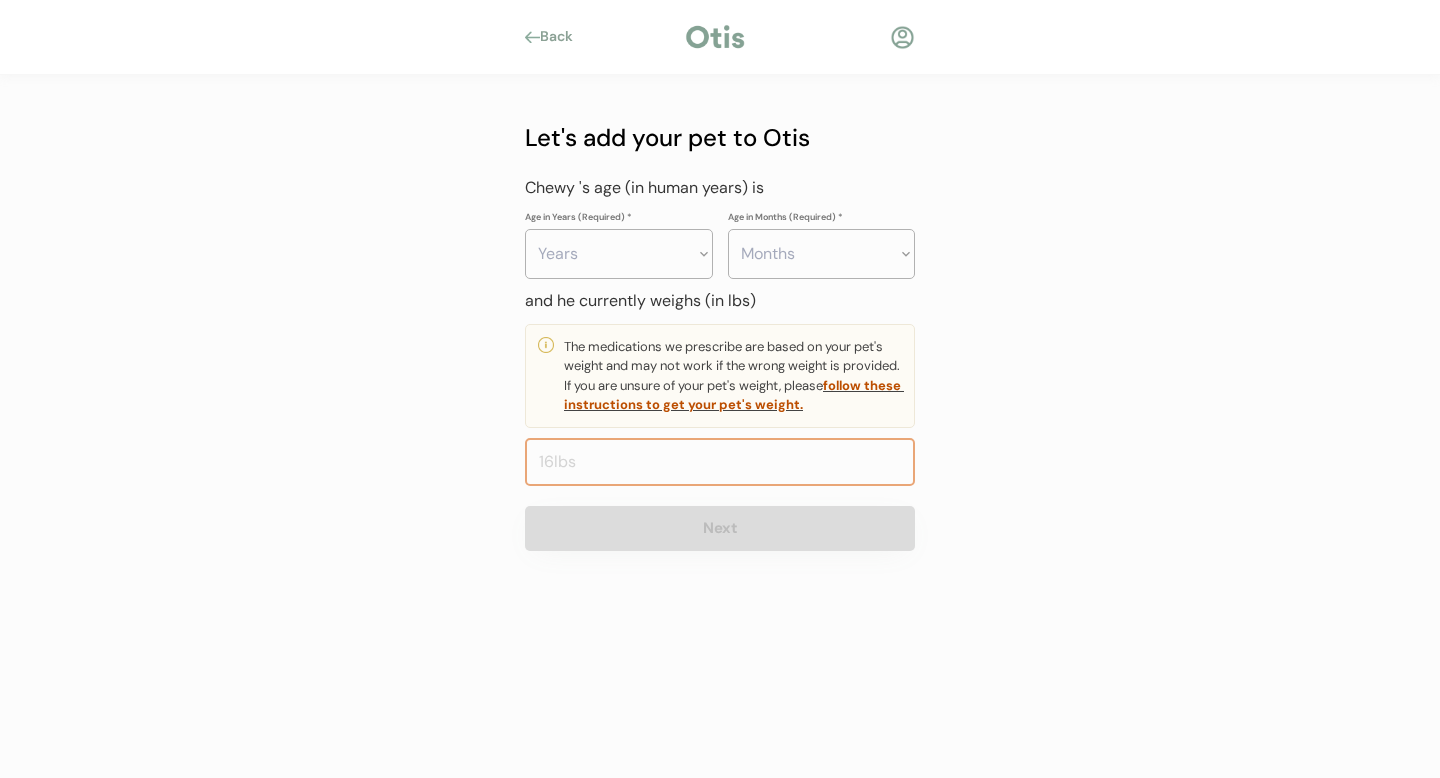 click at bounding box center [720, 462] 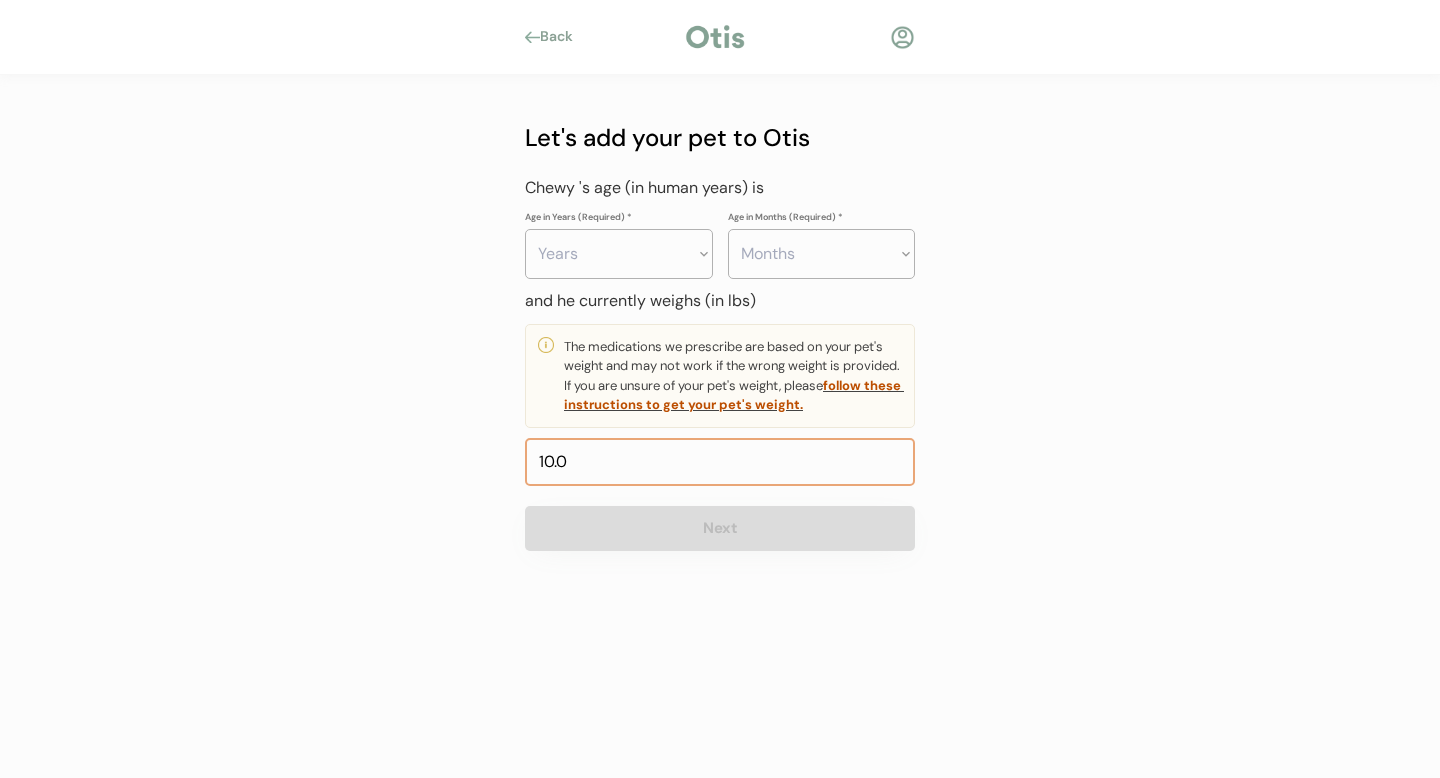 click on "Back Let's add your pet to Otis Chewy is a Female Male Australian Terrier Austr Next Don’t see your pet’s breed listed? Select the closest match or “Mixed Breed”. Let's add your pet to Otis Chewy 's age (in human years) is Age in Years (Required) * Years 0 1 2 3 4 5 6 7 8 9 10 11 12 13 14 15 16 17 18 19 20 Age in Months (Required) * Months 0 1 2 3 4 5 6 7 8 9 10 11 and he currently weighs (in lbs) The medications we prescribe are based on your pet's weight and may not work if the wrong weight is provided. If you are unsure of your pet's weight, please  follow these instructions to get your pet's weight. Next" at bounding box center (720, 389) 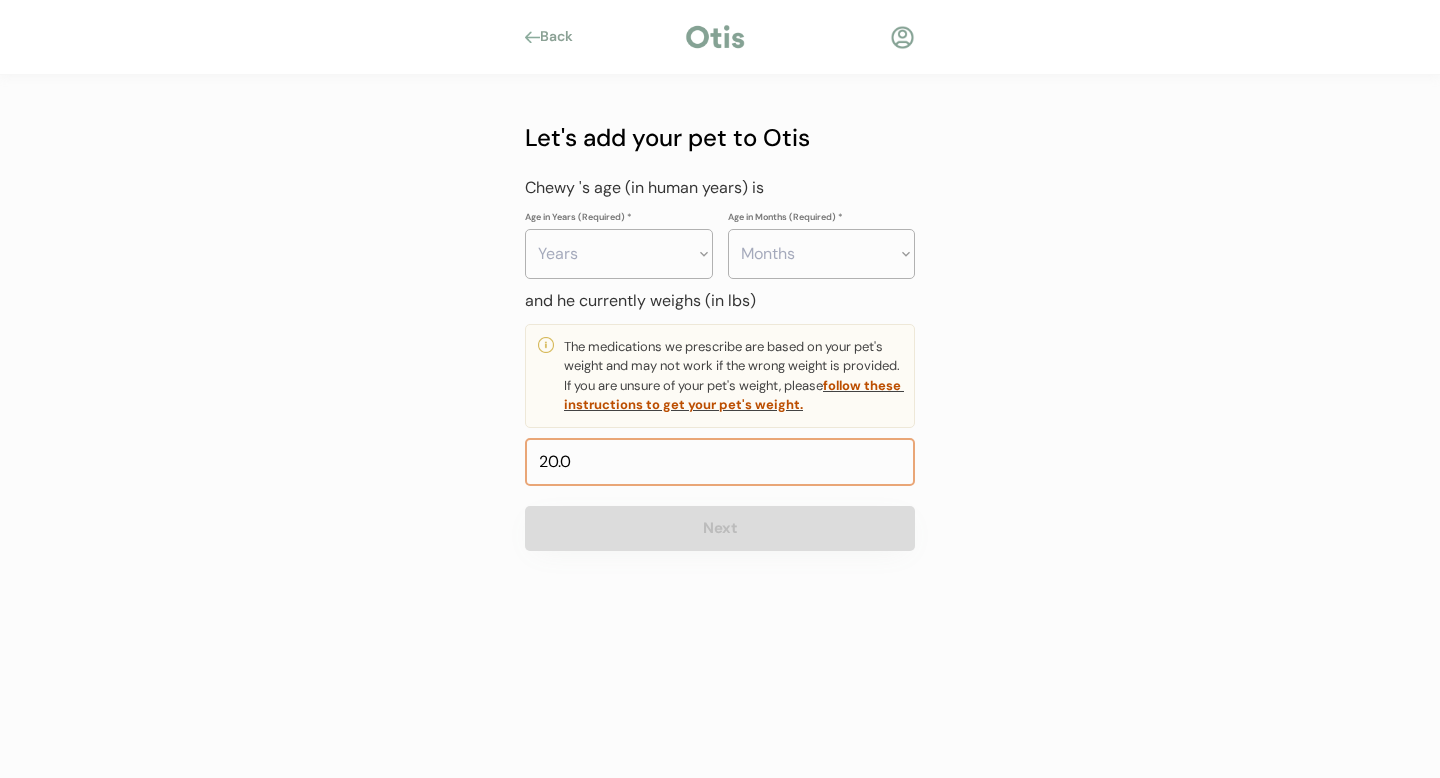click on "Next" at bounding box center (720, 528) 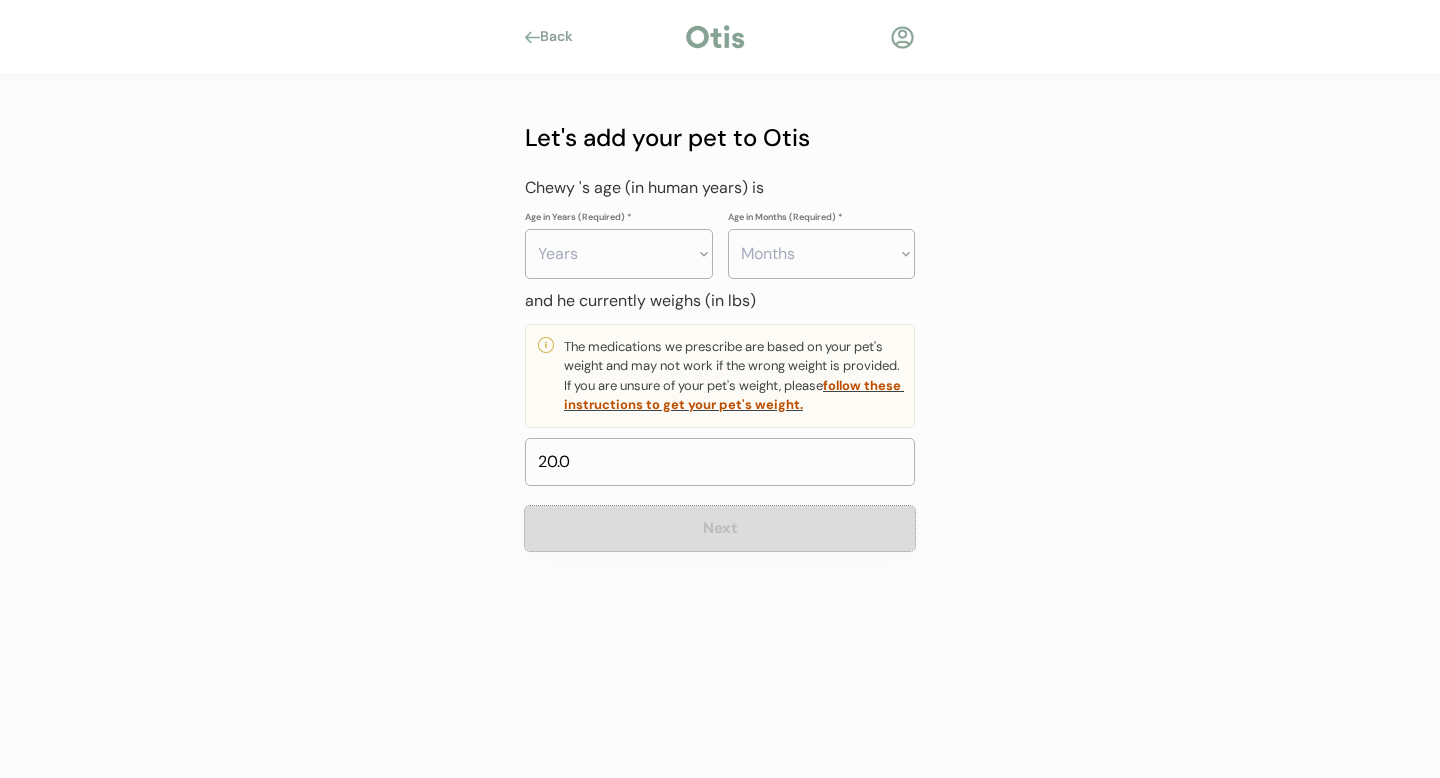 click on "Next" at bounding box center (720, 528) 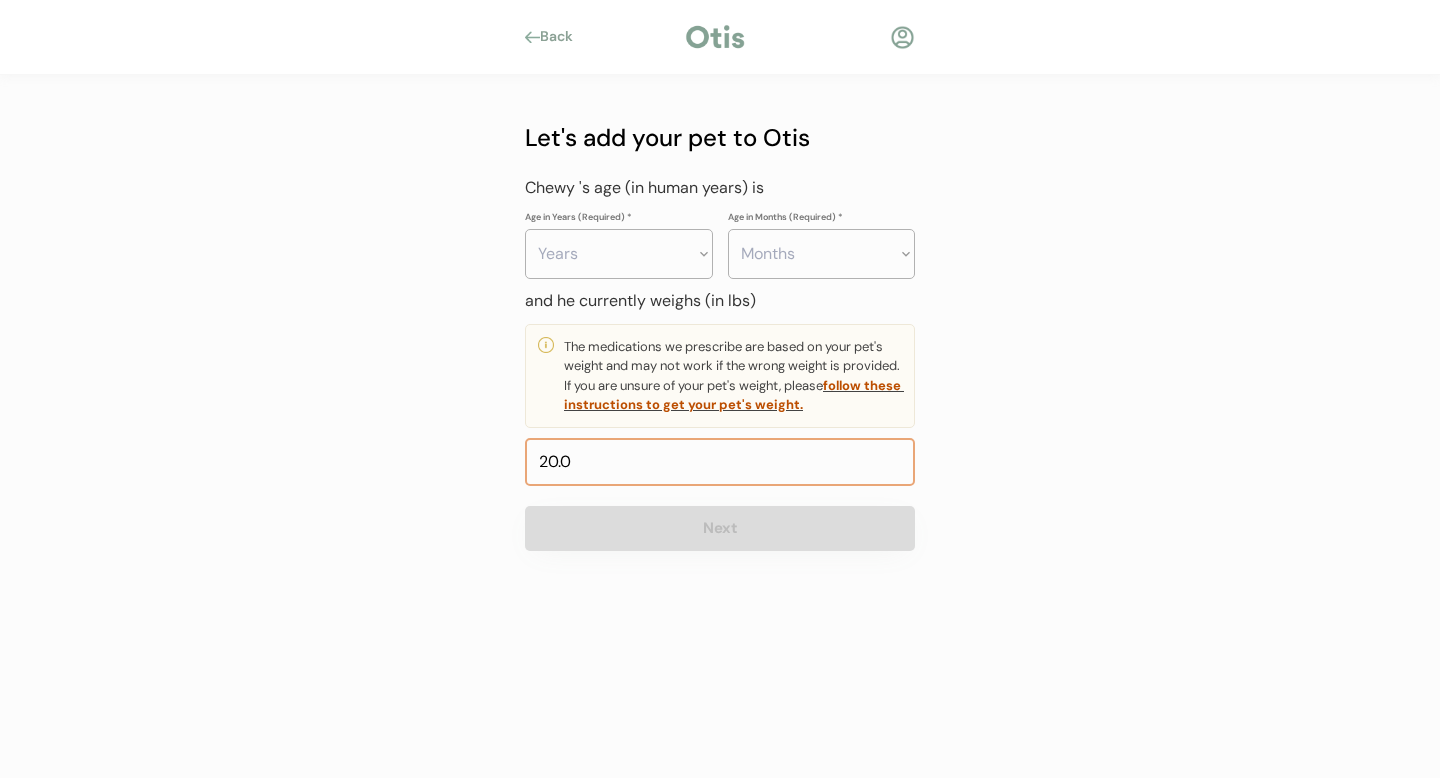click at bounding box center [720, 462] 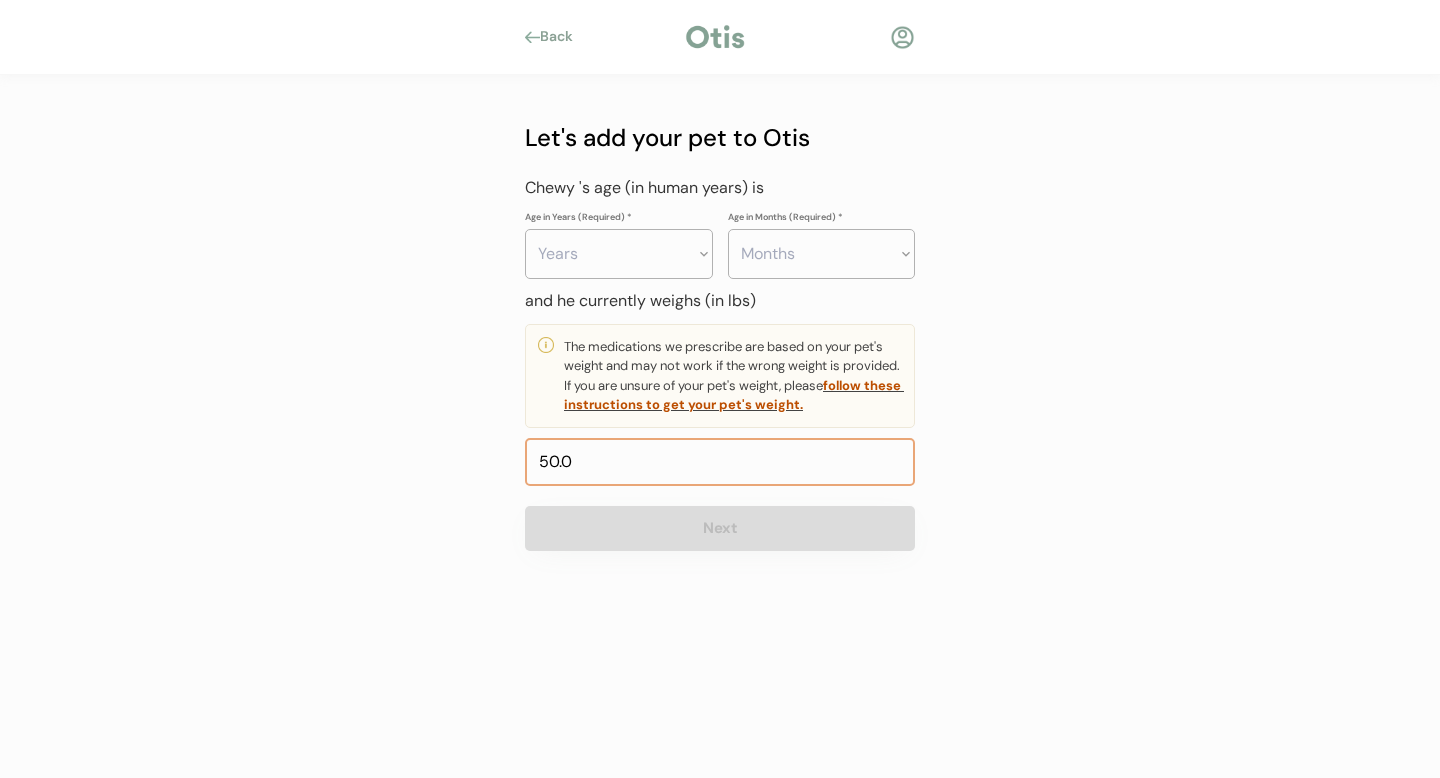click at bounding box center [720, 462] 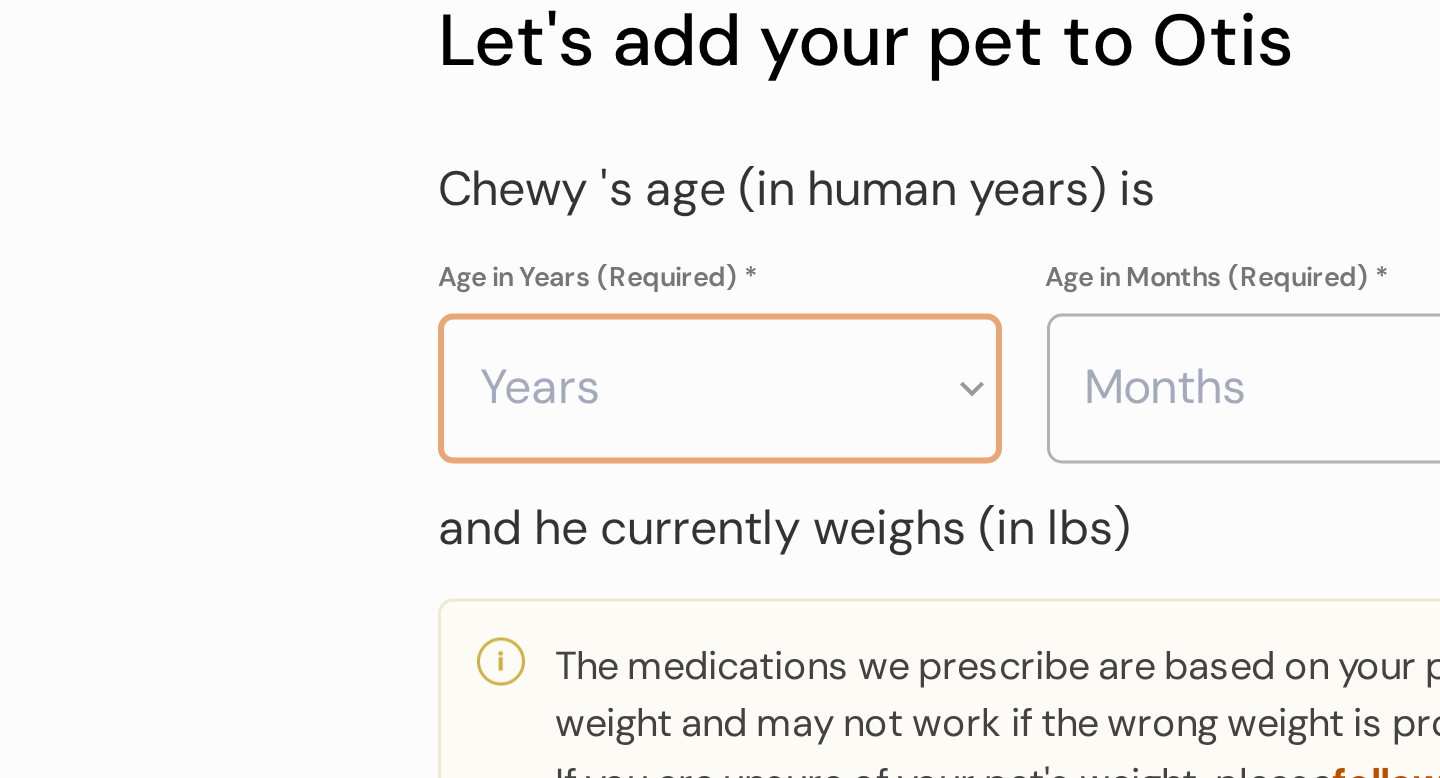 click on "Years 0 1 2 3 4 5 6 7 8 9 10 11 12 13 14 15 16 17 18 19 20" at bounding box center [619, 254] 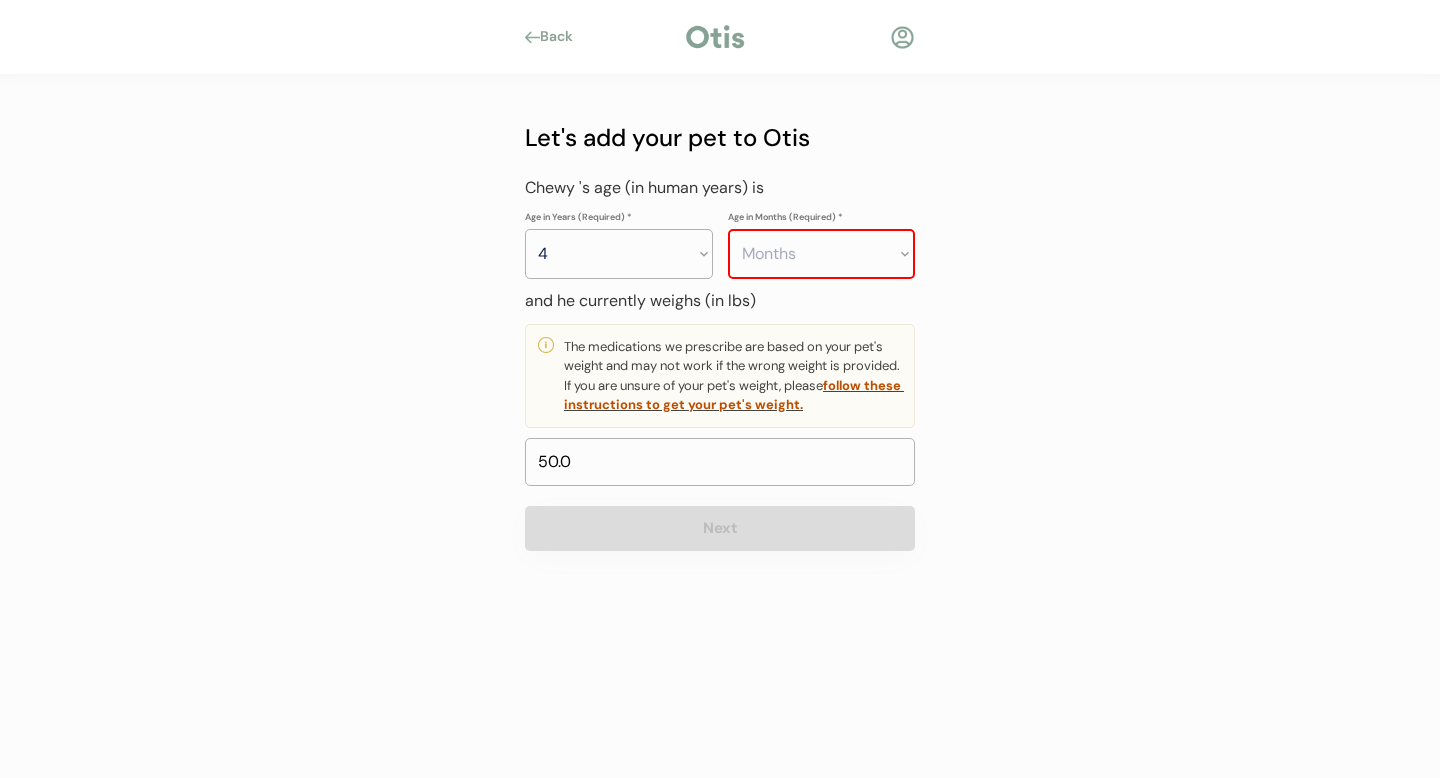 click on "Months 0 1 2 3 4 5 6 7 8 9 10 11" at bounding box center [822, 254] 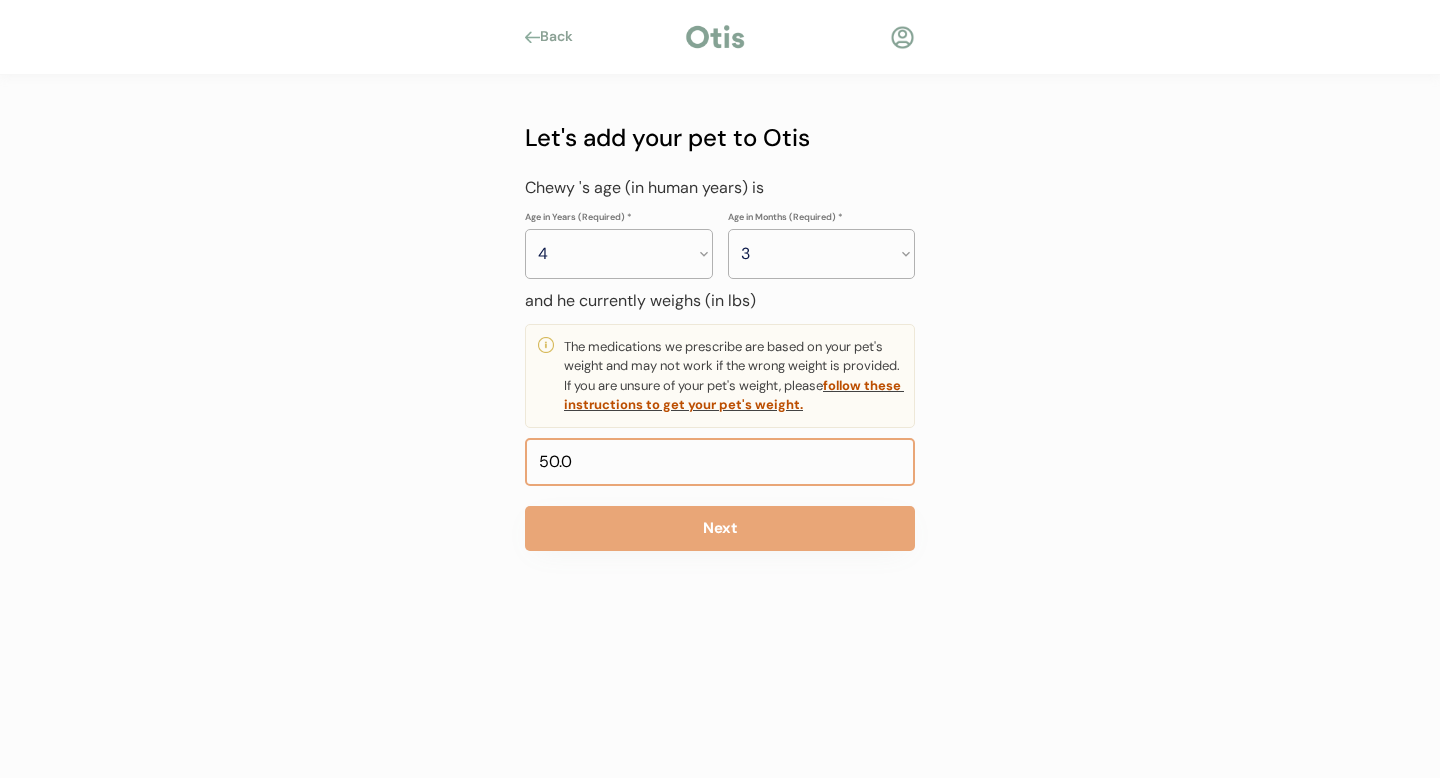 click at bounding box center (720, 462) 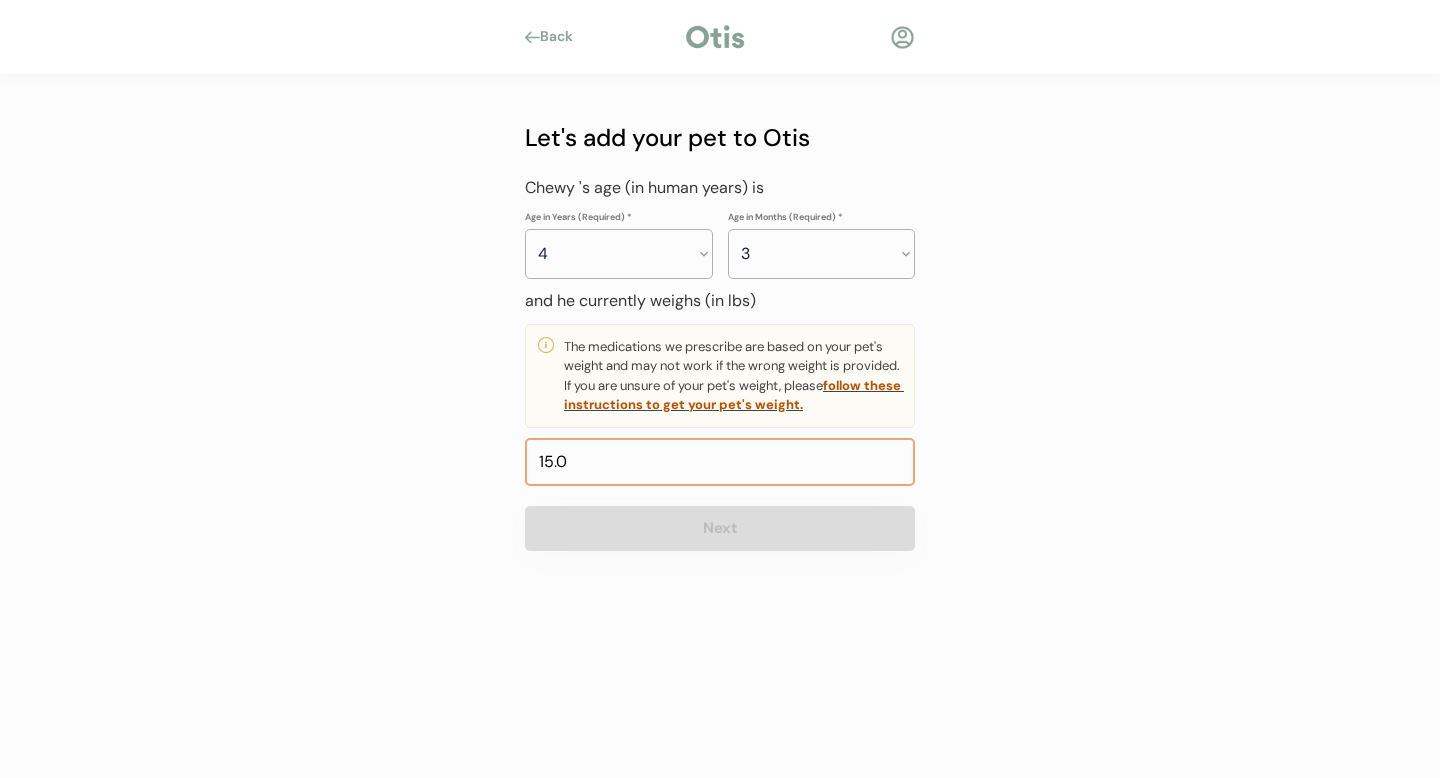 click on "Next" at bounding box center (720, 528) 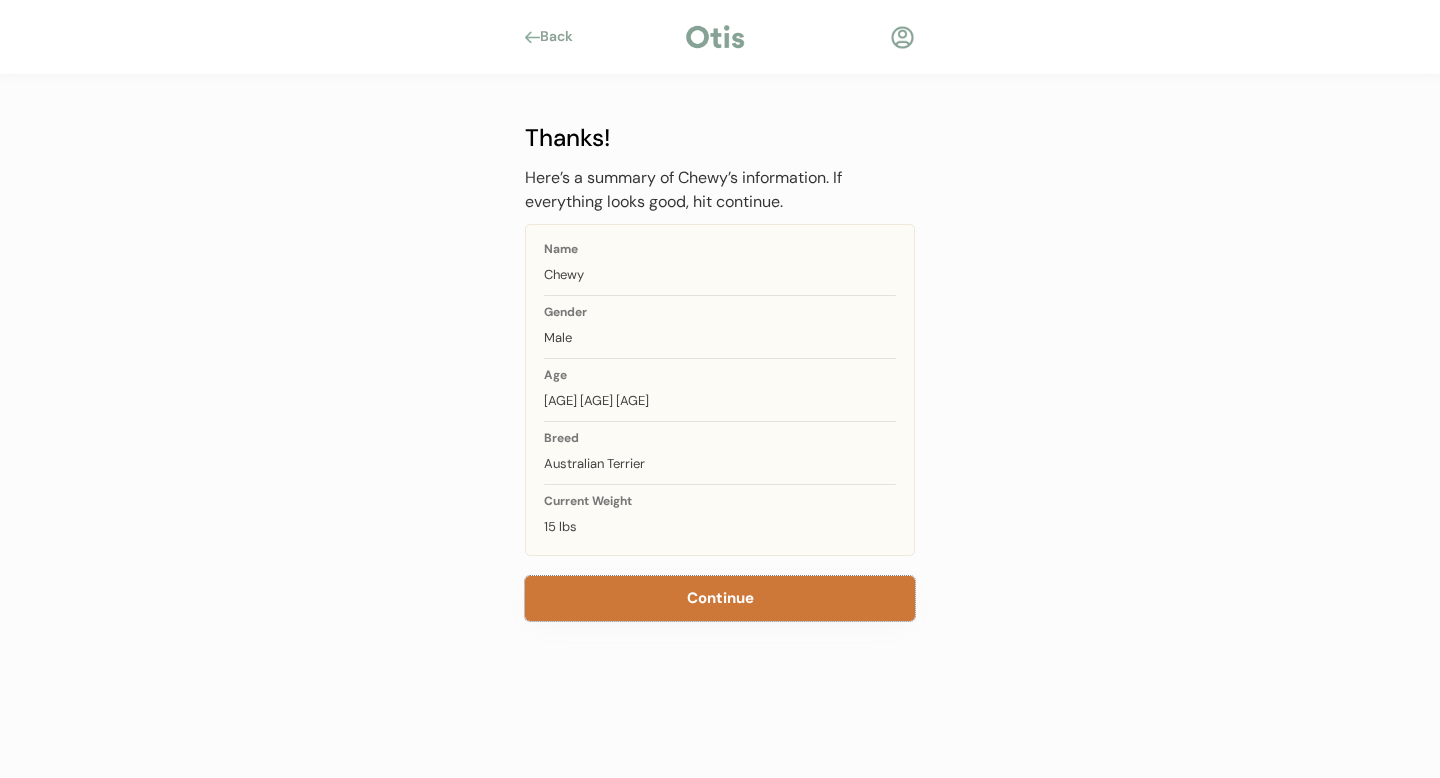 click on "Continue" at bounding box center (720, 598) 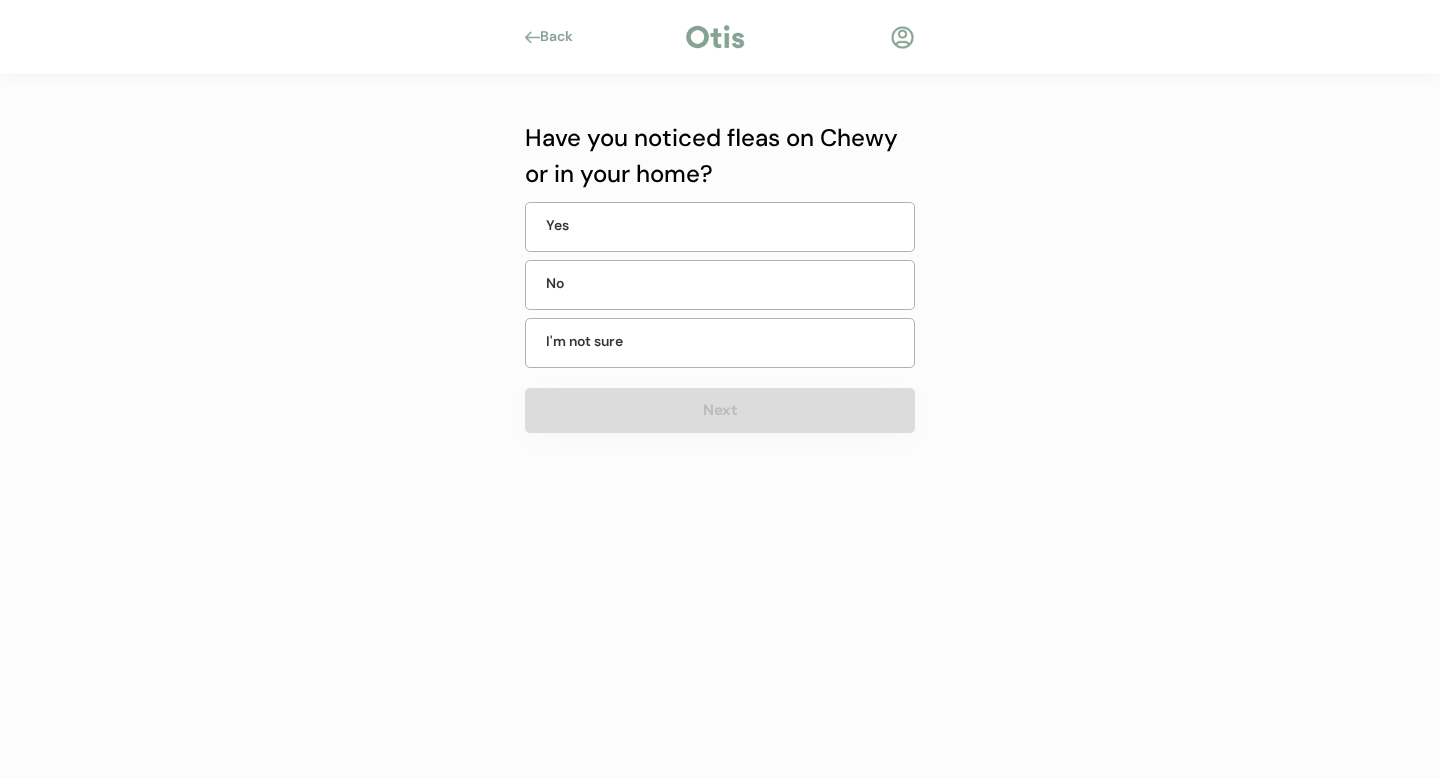 scroll, scrollTop: 0, scrollLeft: 0, axis: both 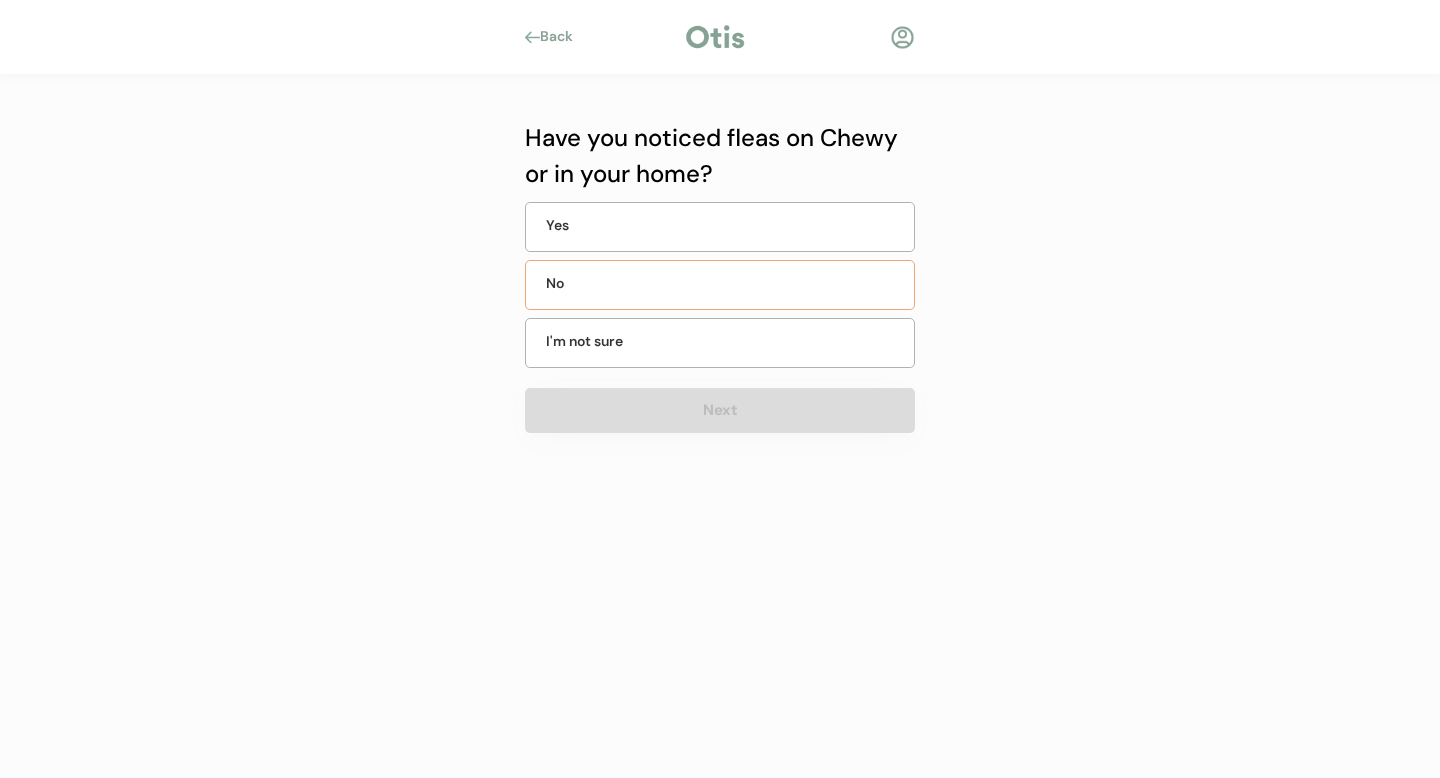 click on "No" at bounding box center (596, 283) 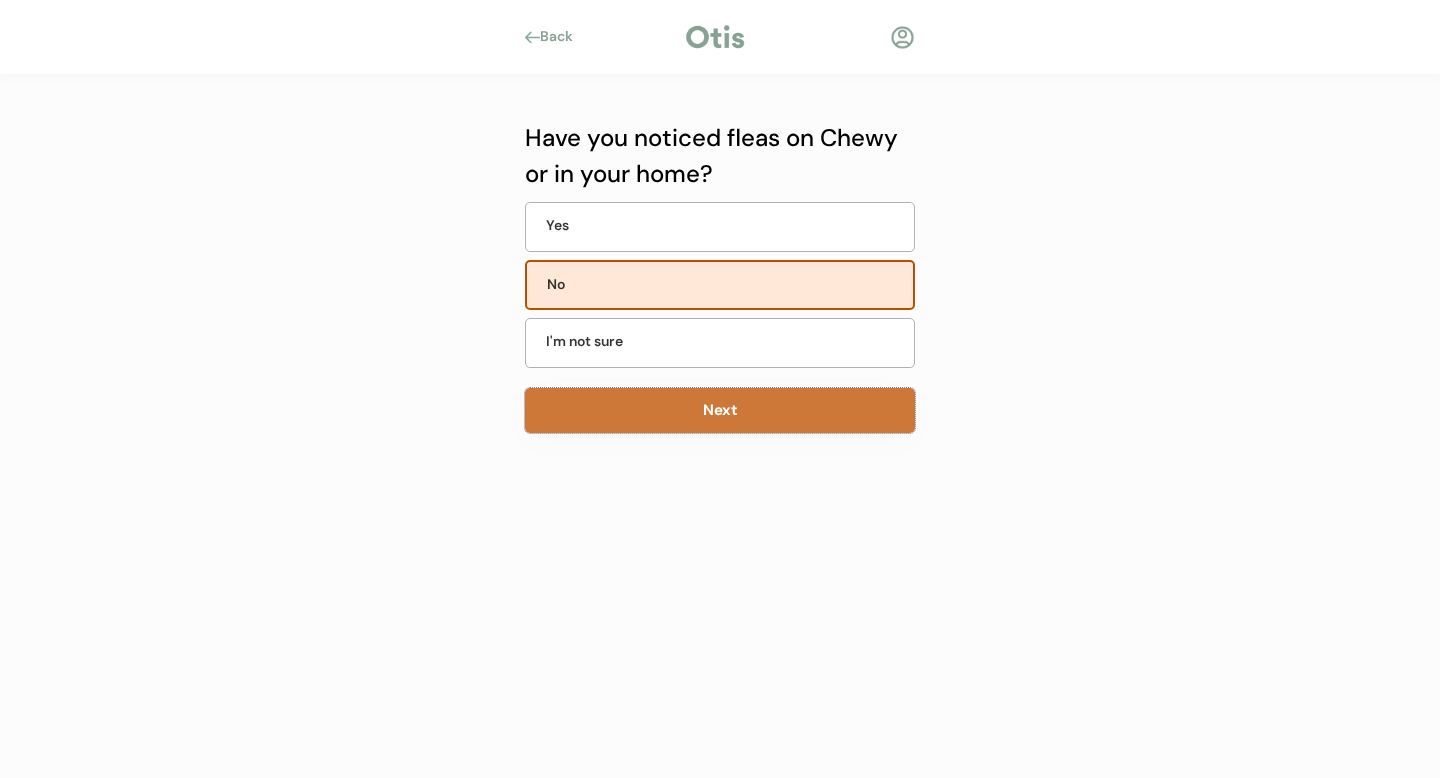 click on "Next" at bounding box center [720, 410] 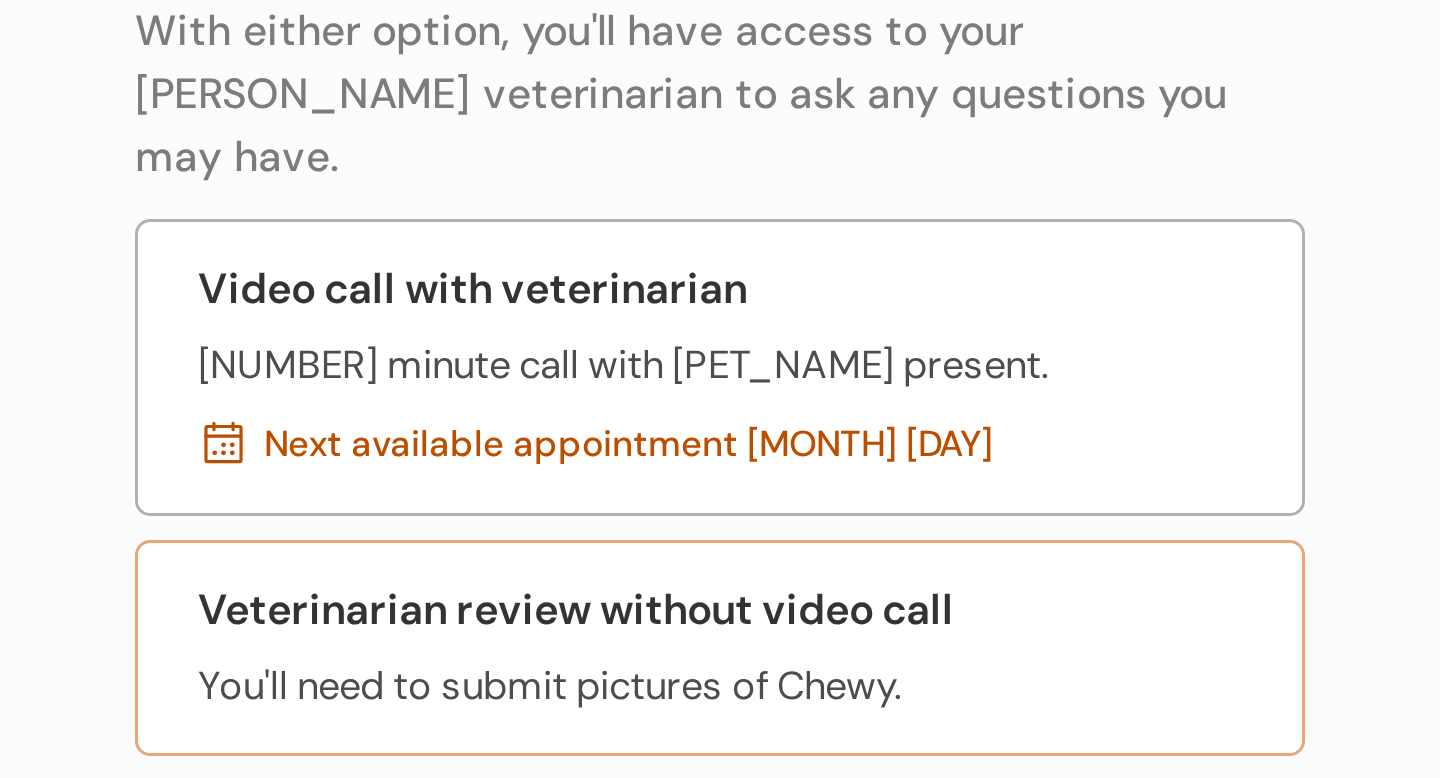click on "Veterinarian review without video call" at bounding box center [672, 405] 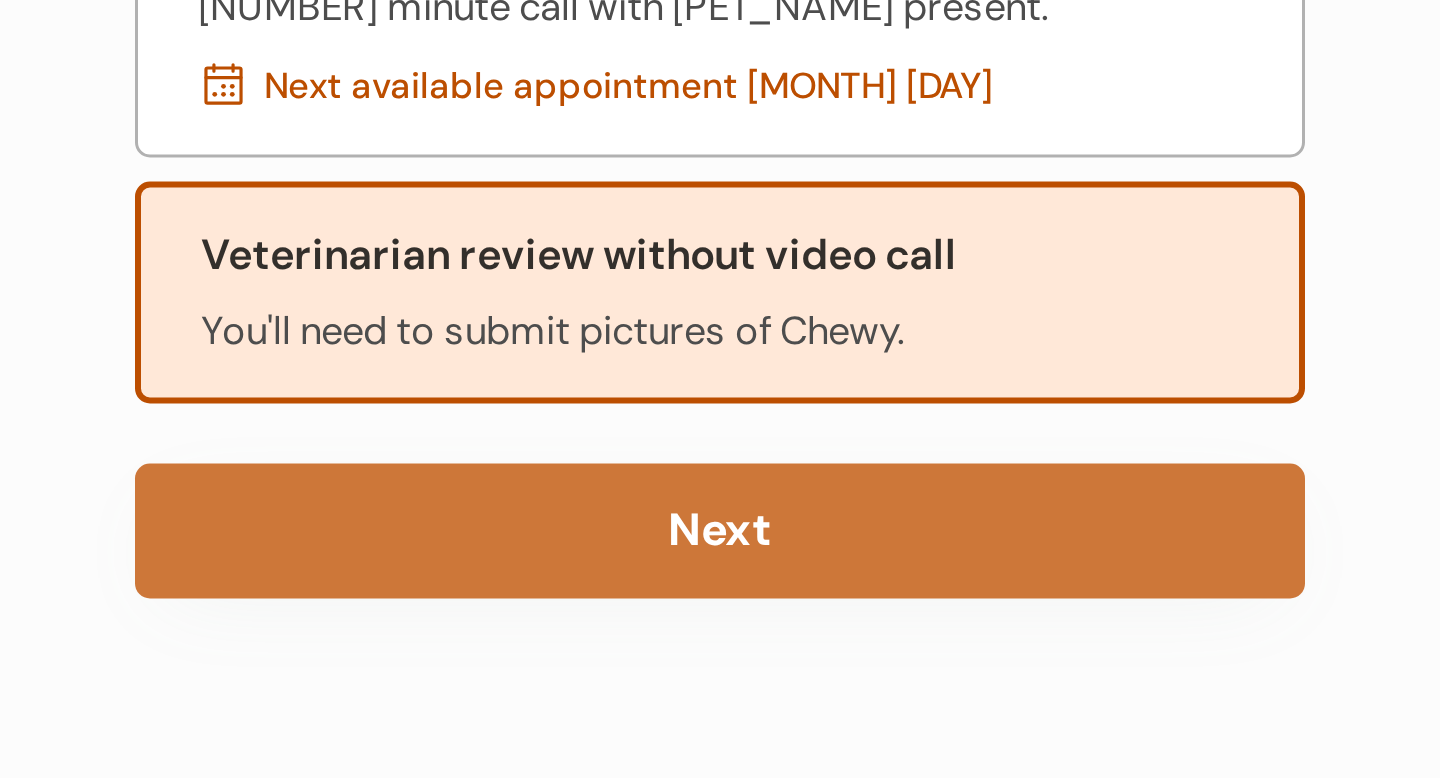 click on "Next" at bounding box center (720, 498) 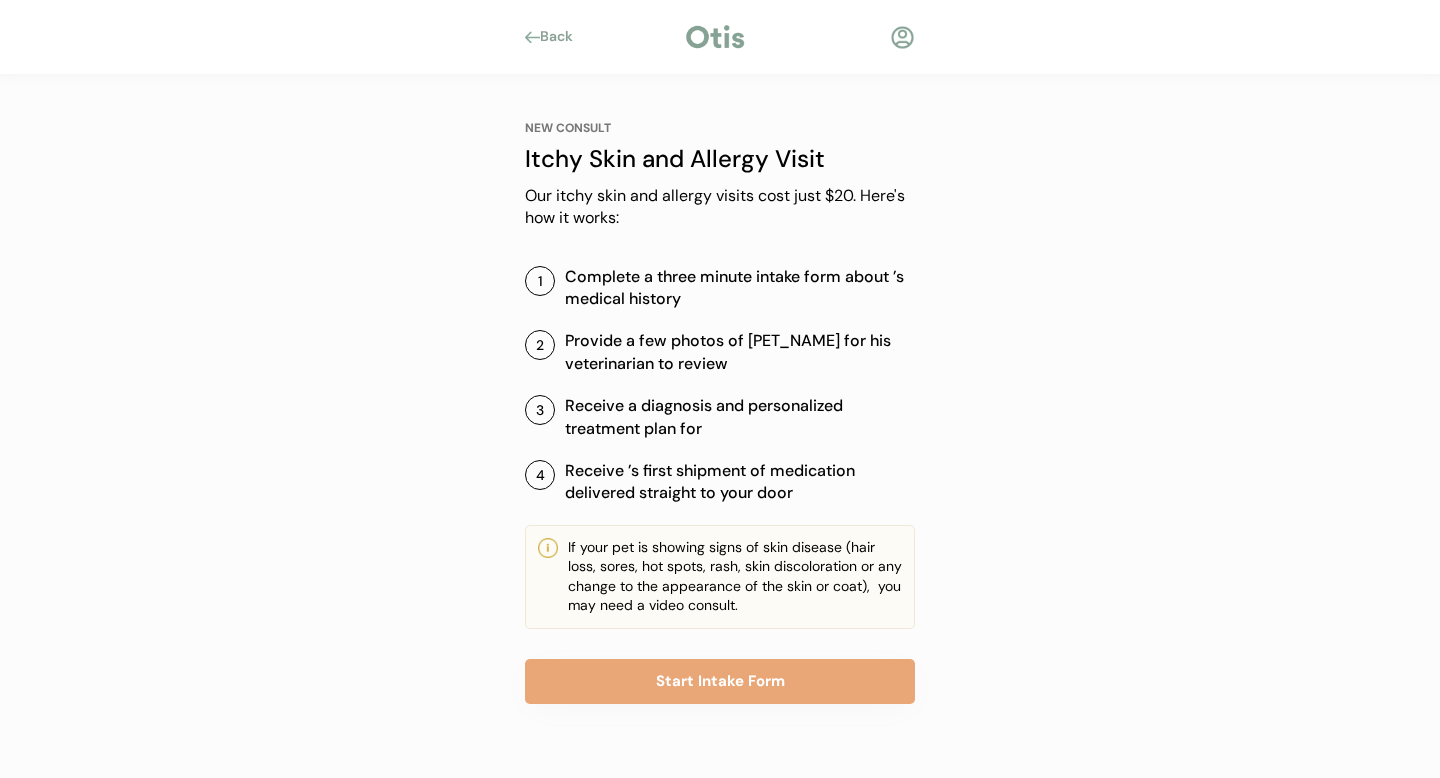 scroll, scrollTop: 0, scrollLeft: 0, axis: both 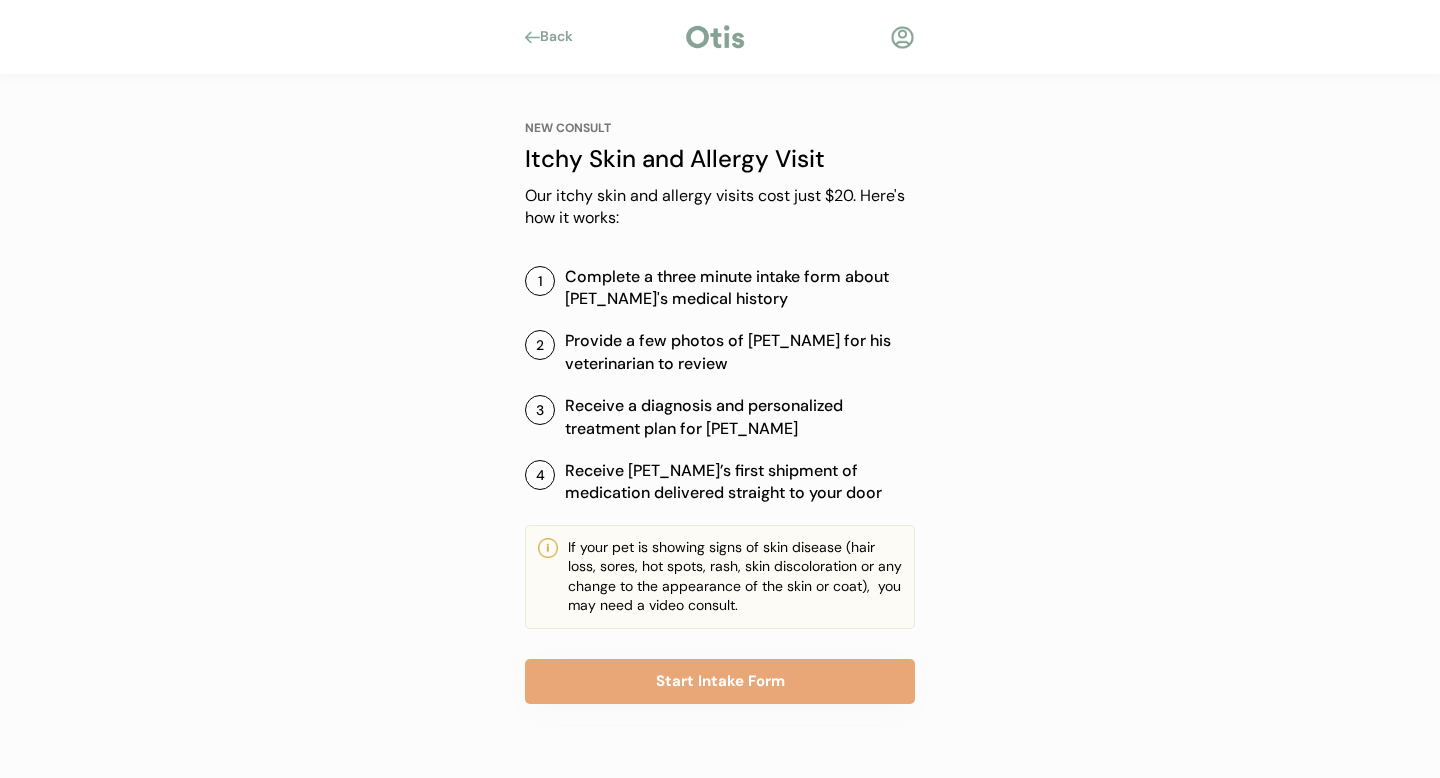click on "1" at bounding box center [540, 281] 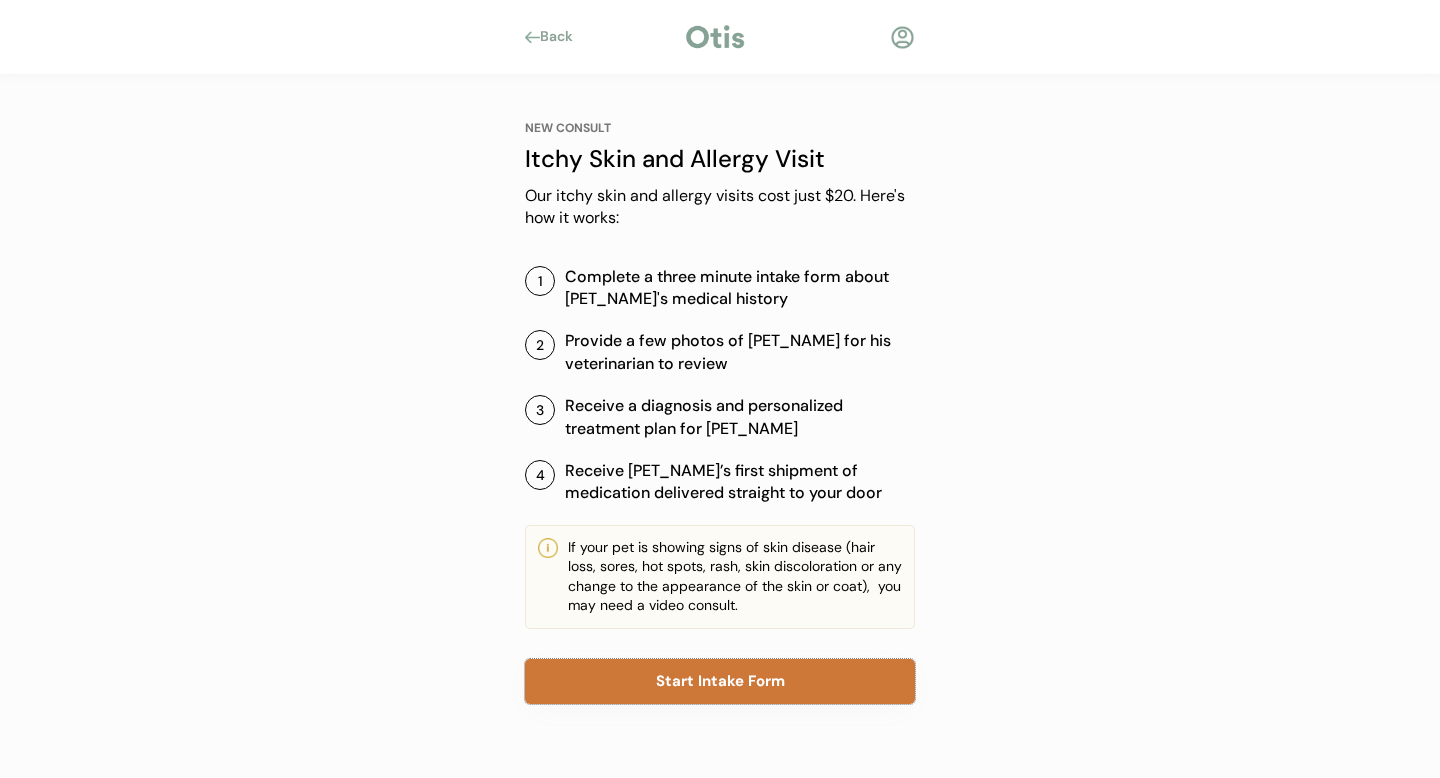 click on "Start Intake Form" at bounding box center (720, 681) 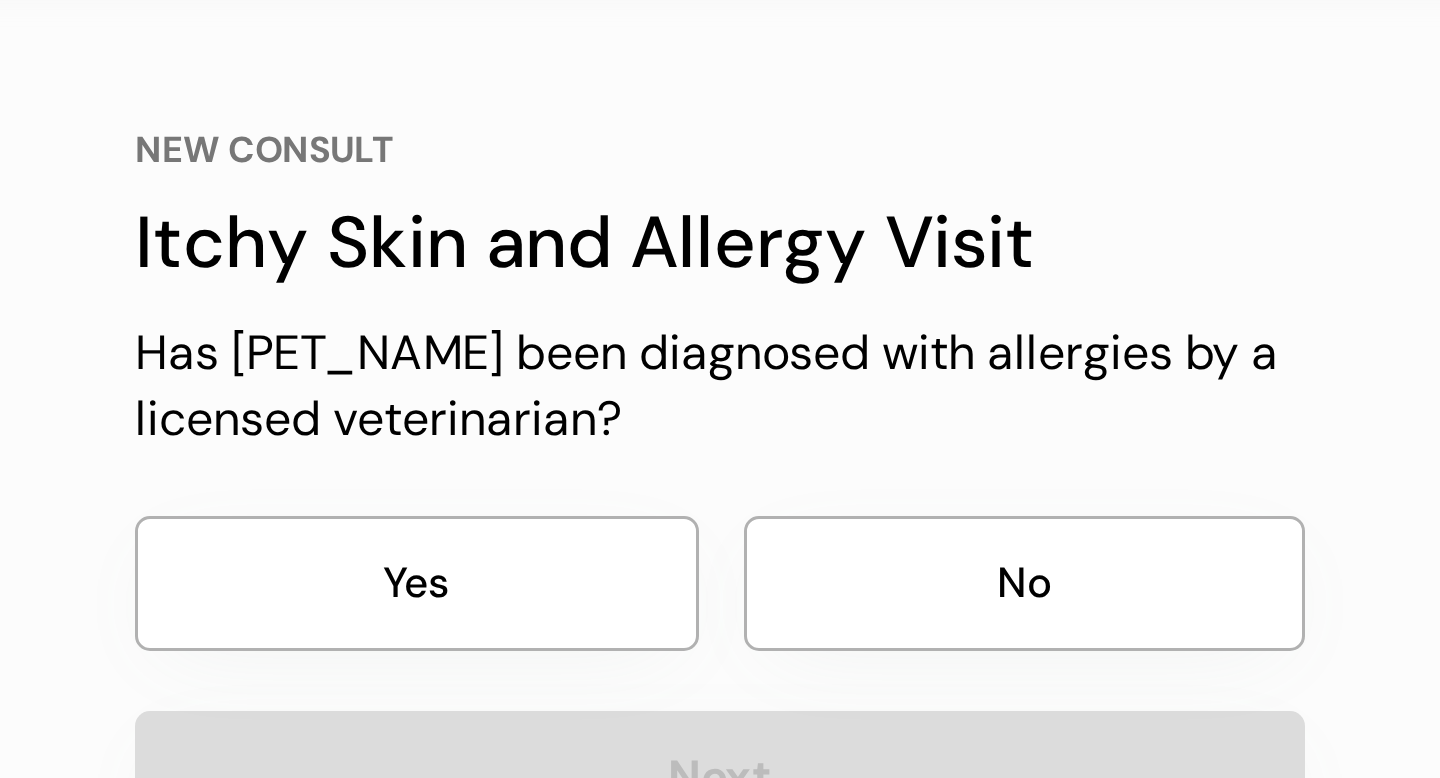 click on "No" at bounding box center [822, 272] 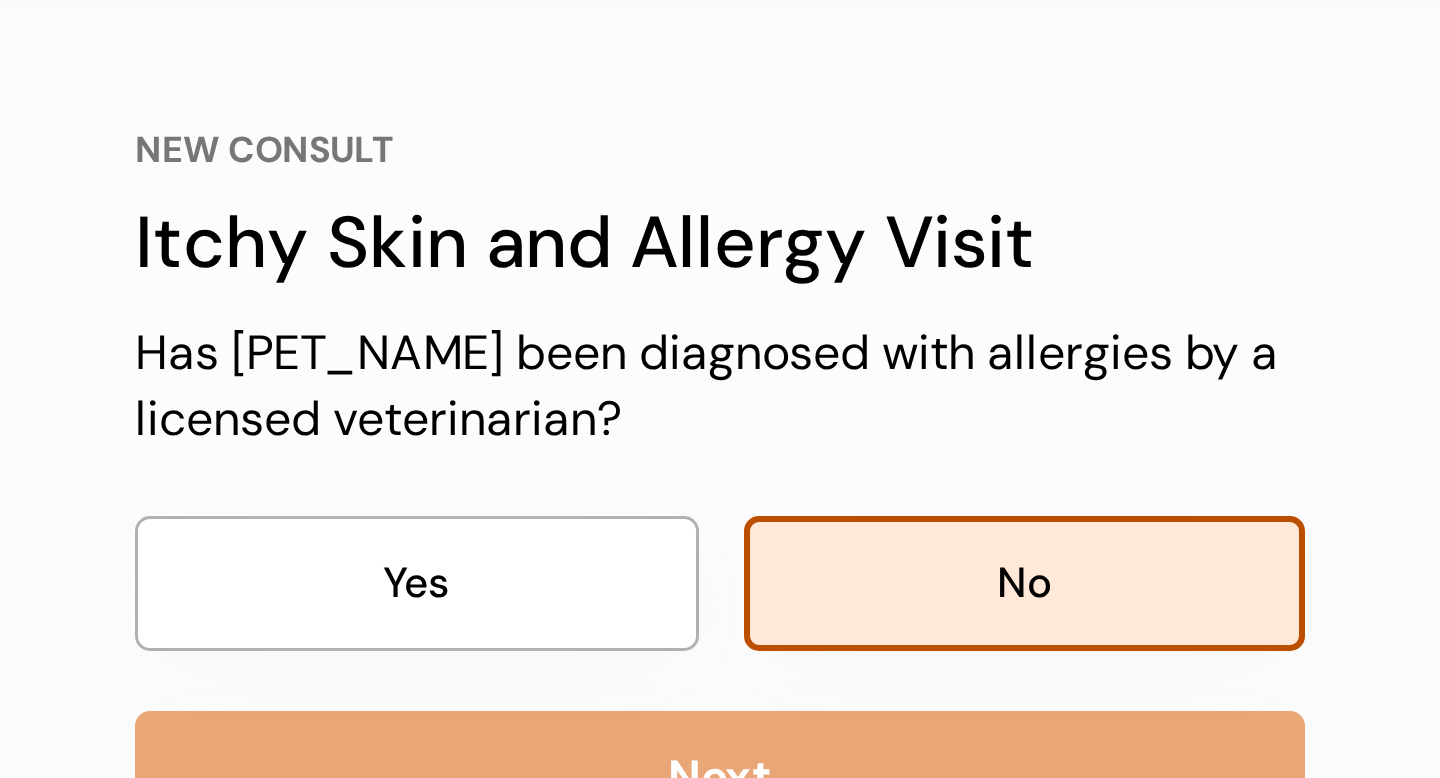 click on "No" at bounding box center [822, 272] 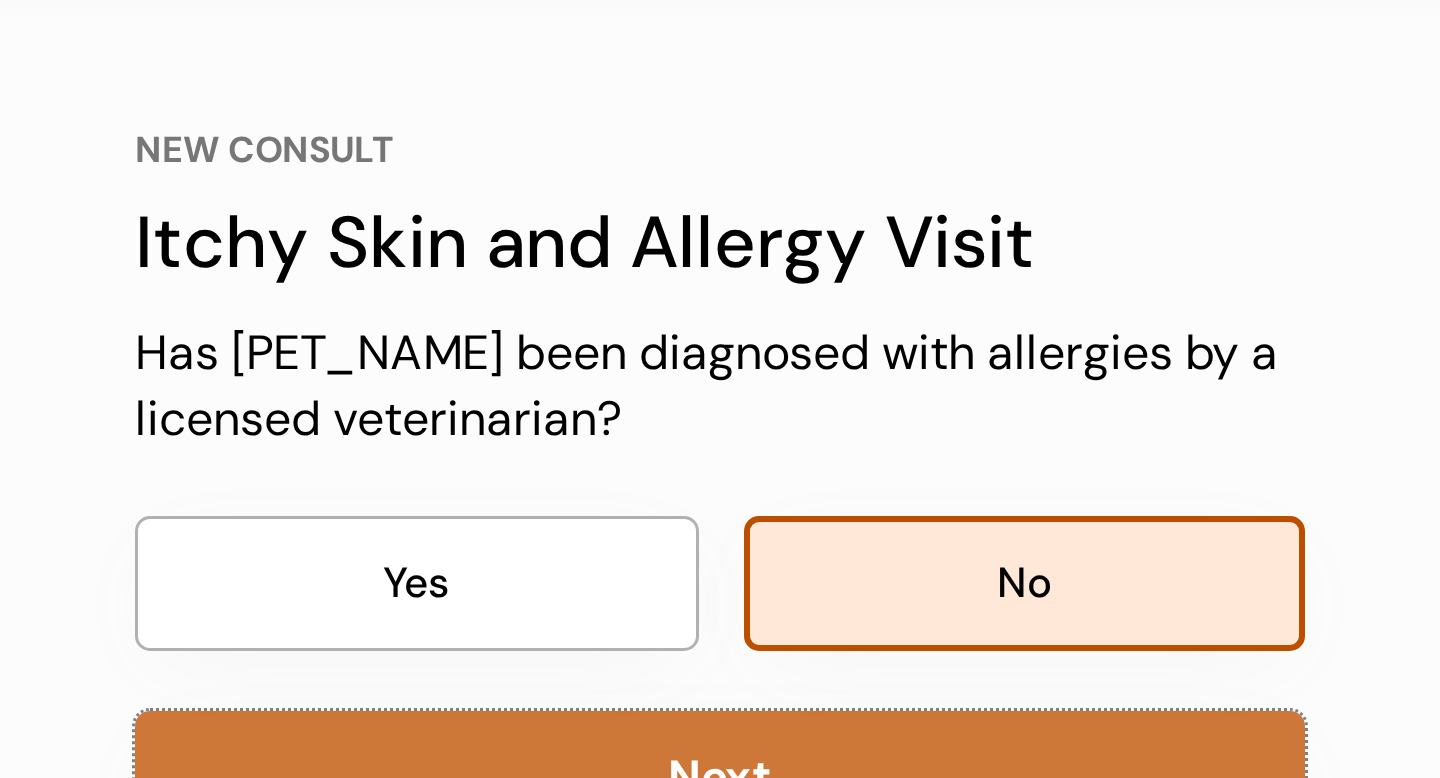click on "Next" at bounding box center [720, 337] 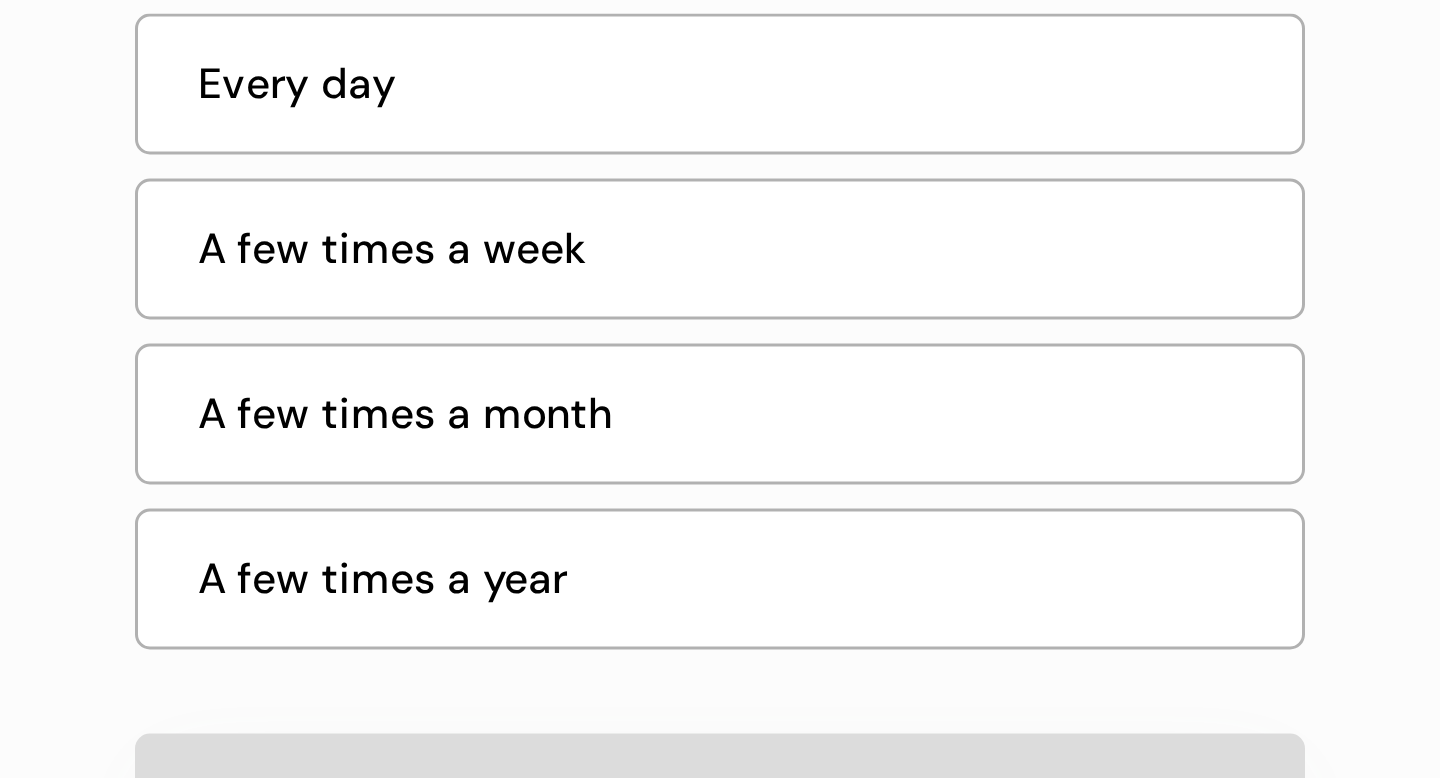 click on "Every day" at bounding box center (720, 273) 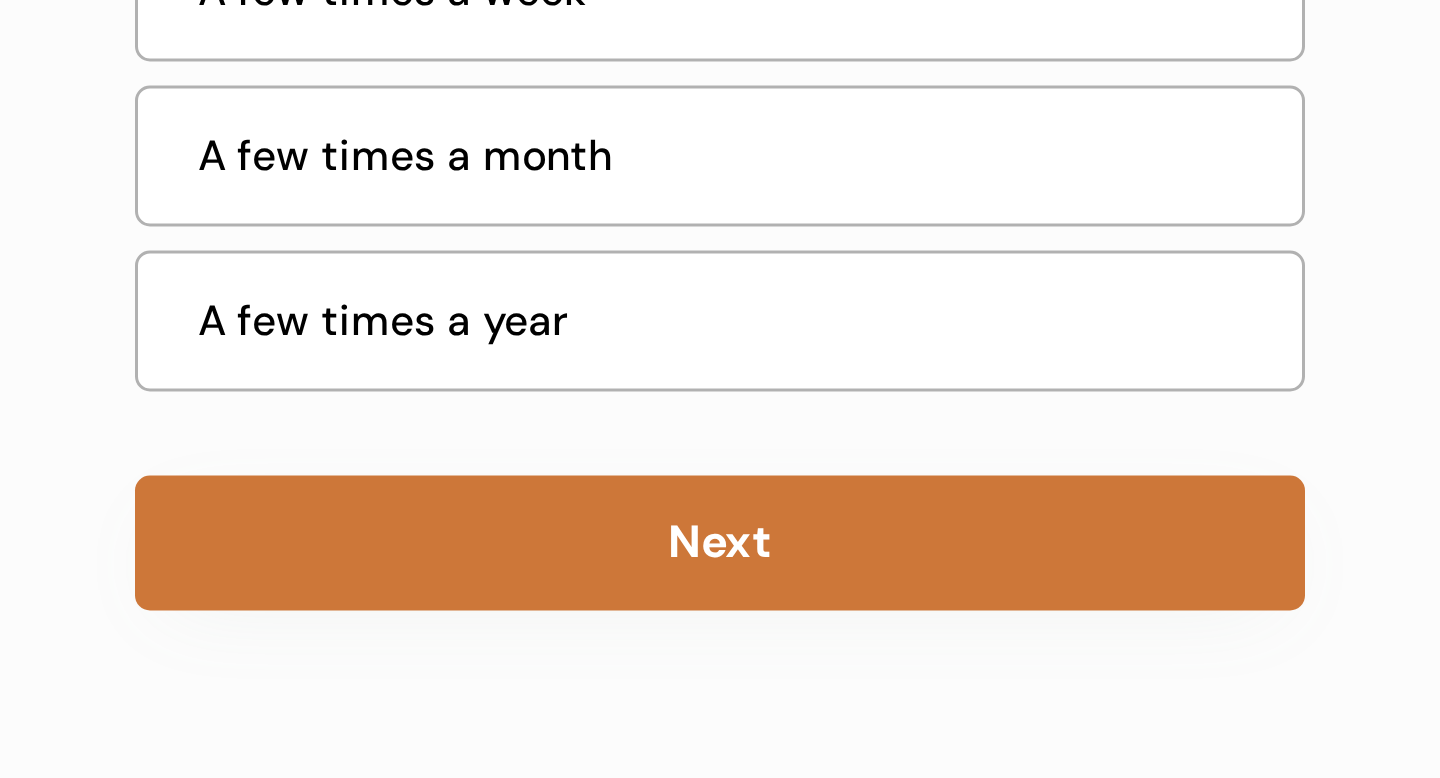 click on "Next" at bounding box center (720, 514) 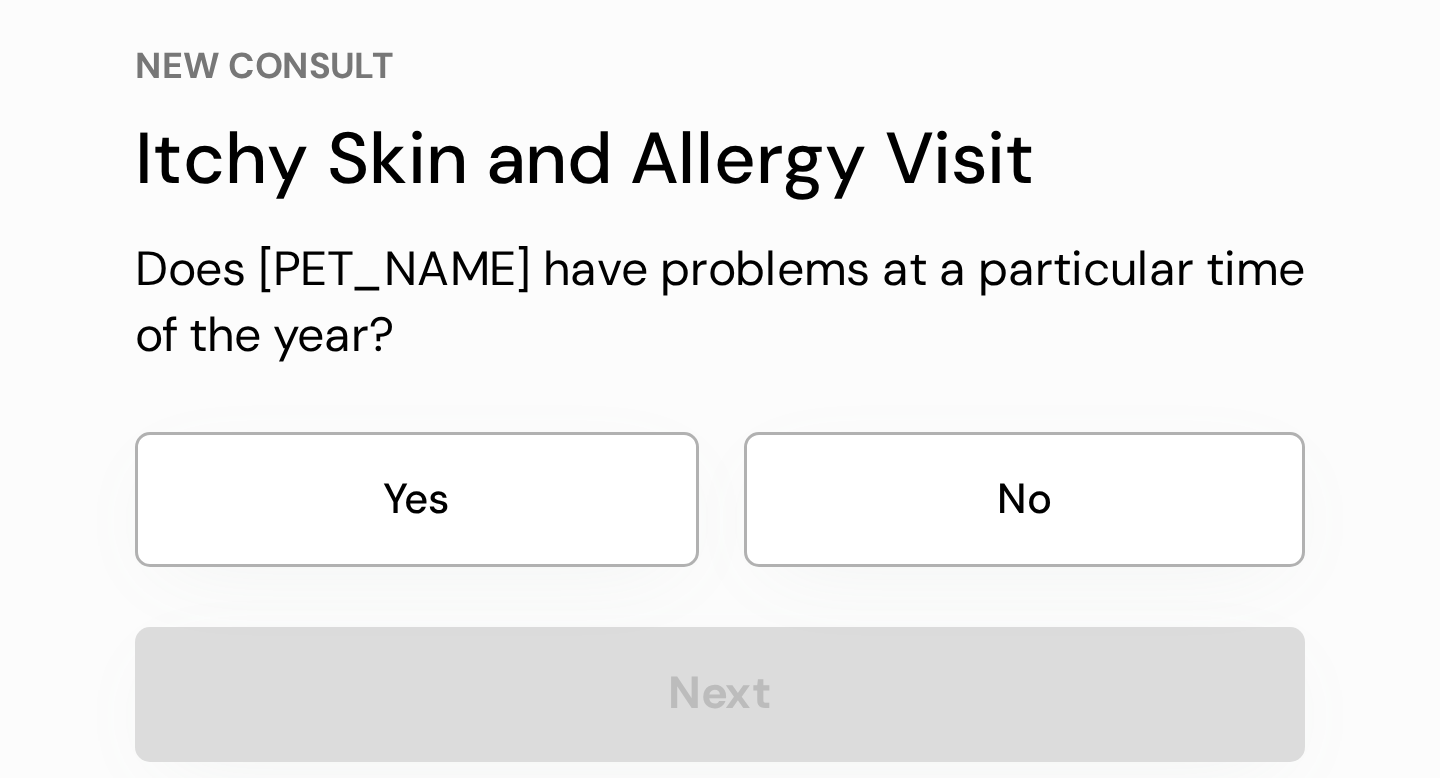 click on "No" at bounding box center (822, 272) 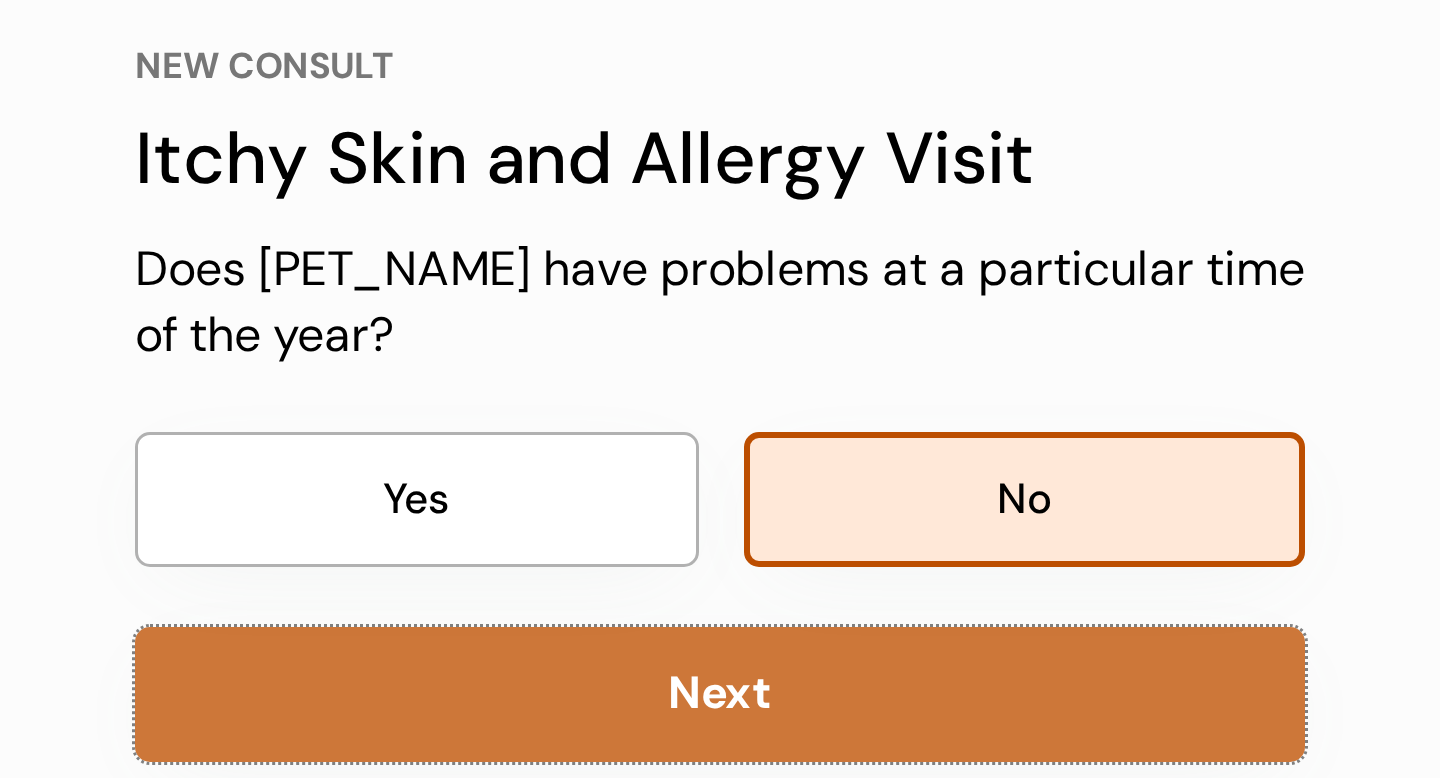 click on "Next" at bounding box center [720, 337] 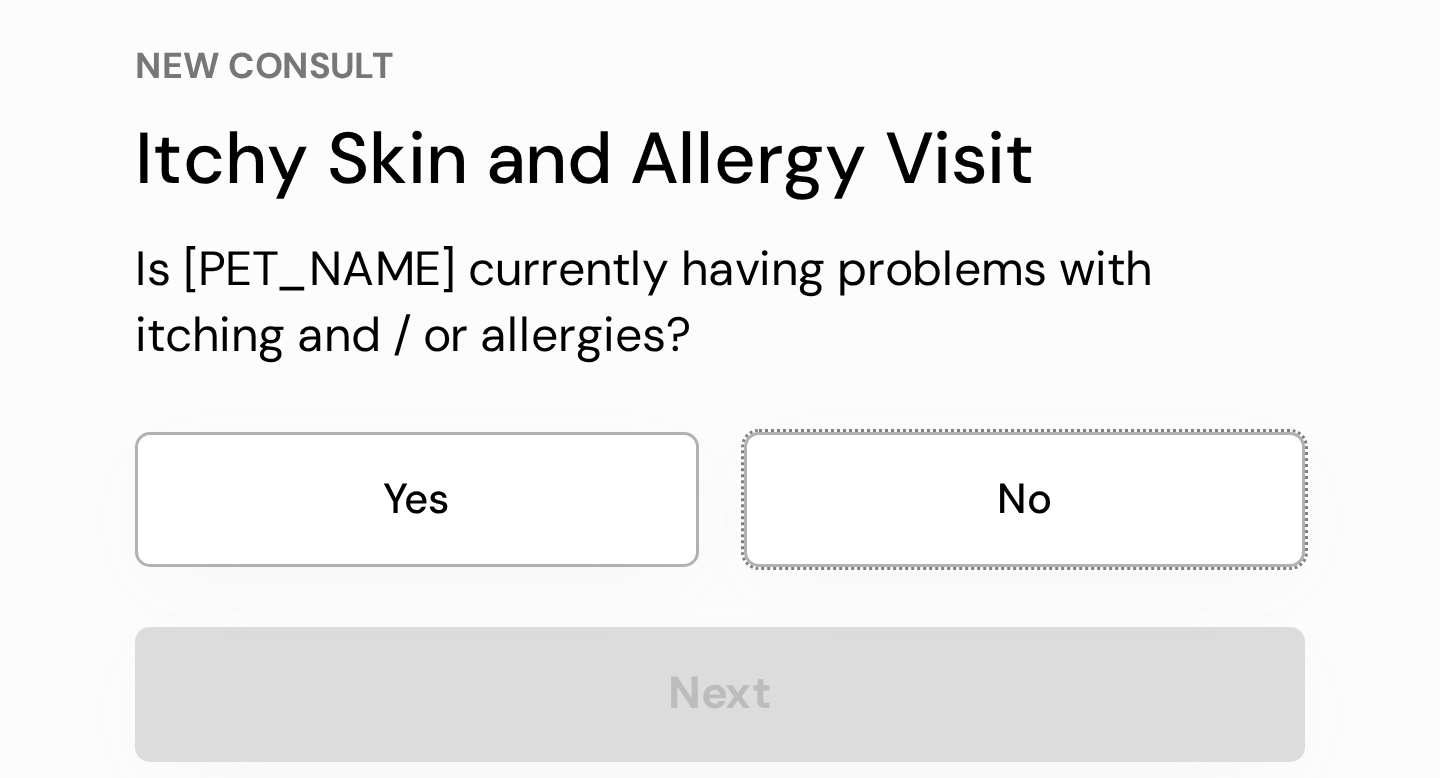 click on "No" at bounding box center (822, 272) 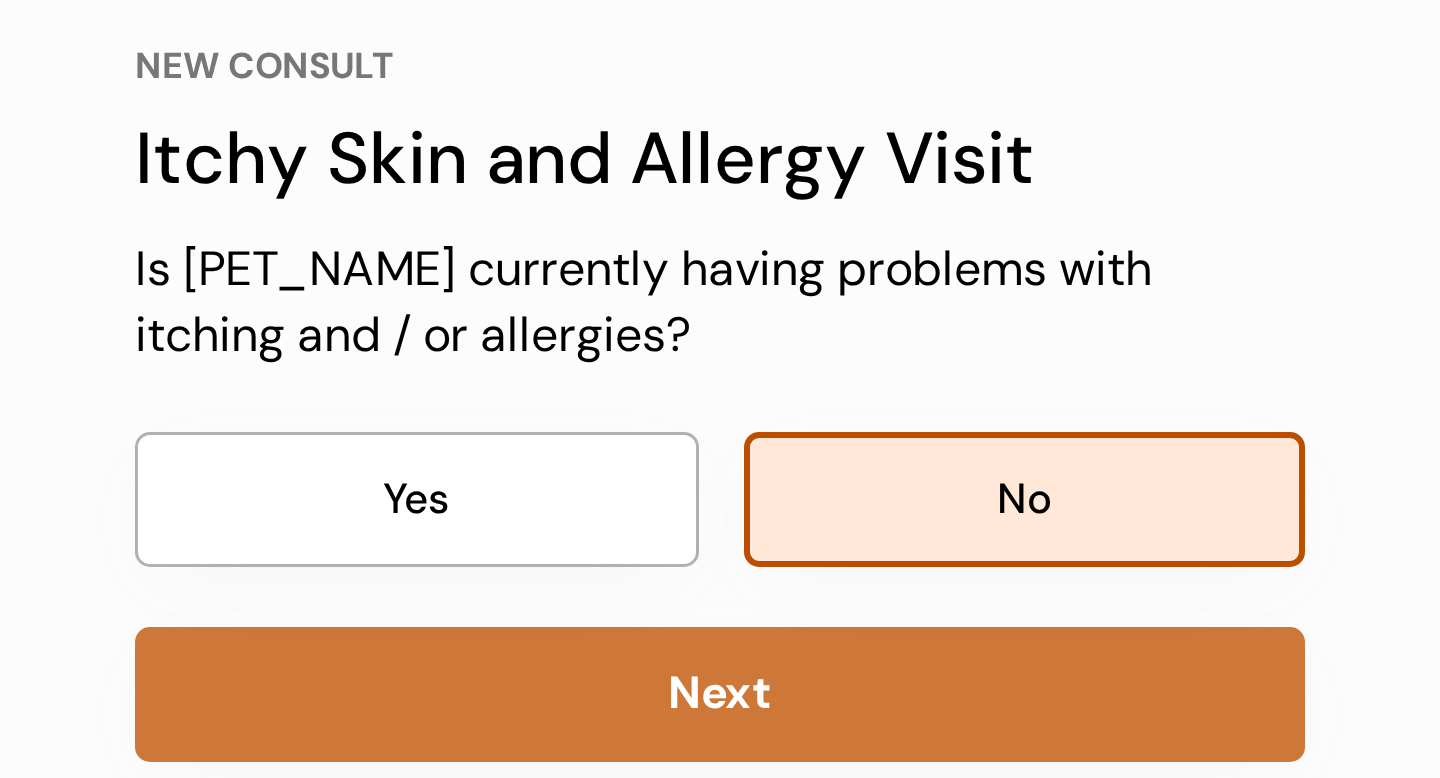 click on "Next" at bounding box center [720, 337] 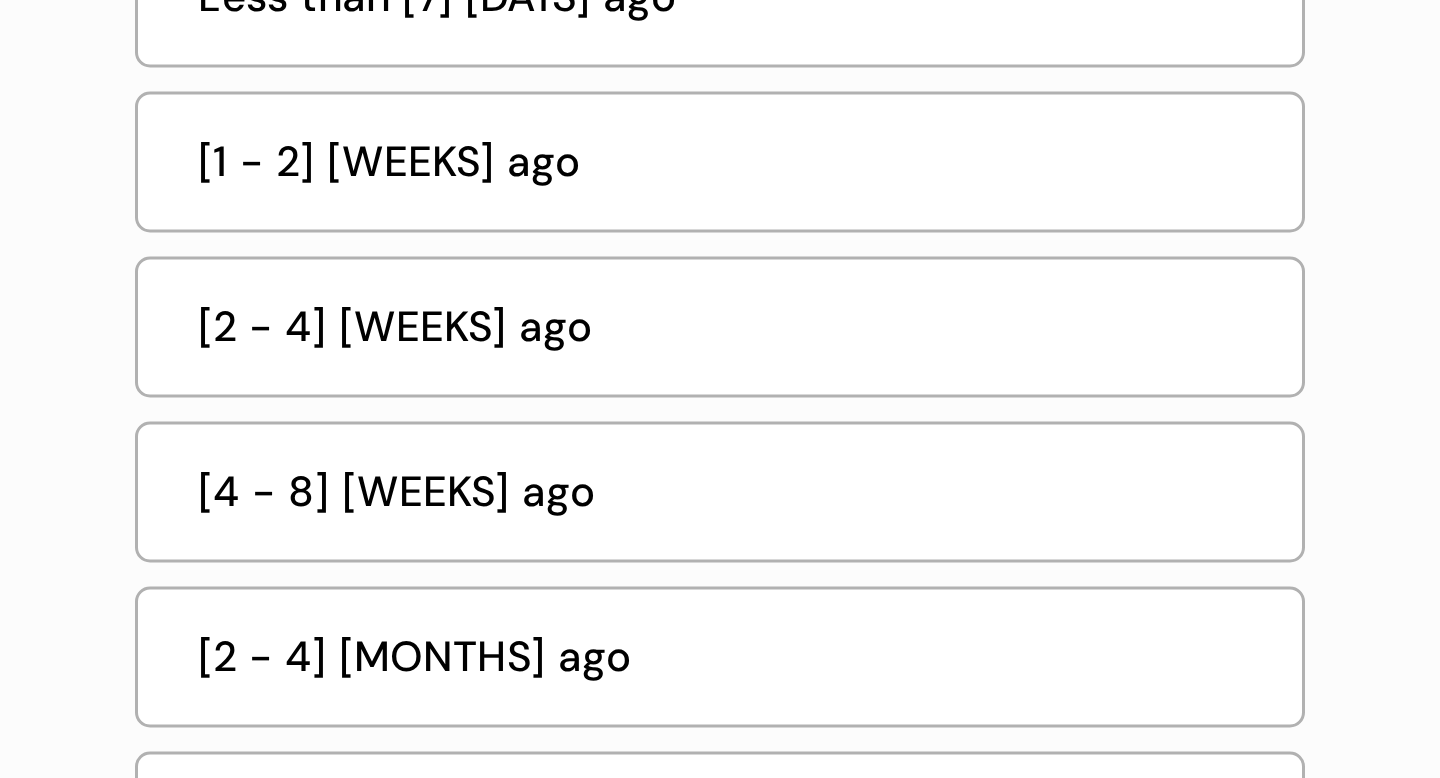 click on "[1 - 2] [WEEKS] ago" at bounding box center (724, 328) 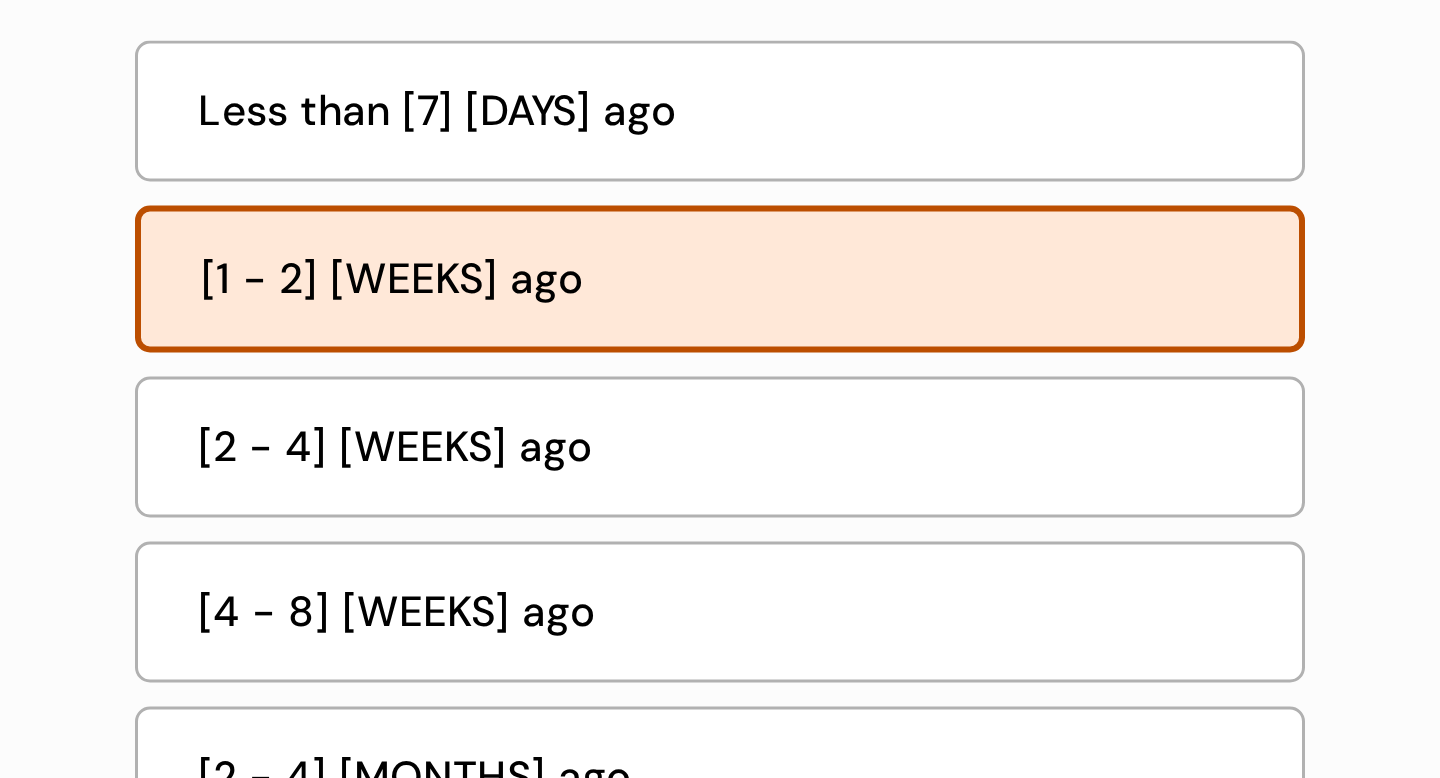 click on "Less than [7] [DAYS] ago" at bounding box center [724, 273] 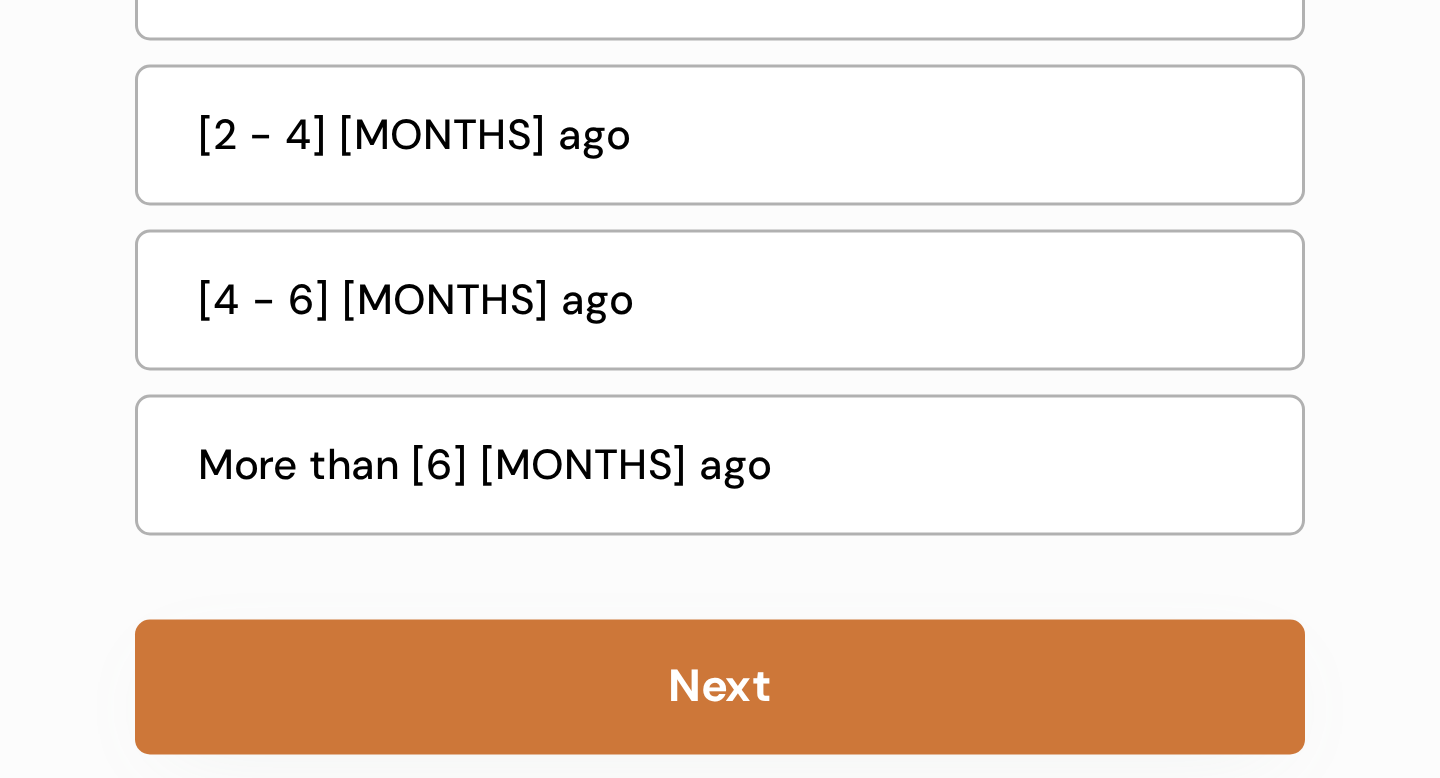 click on "Next" at bounding box center (720, 679) 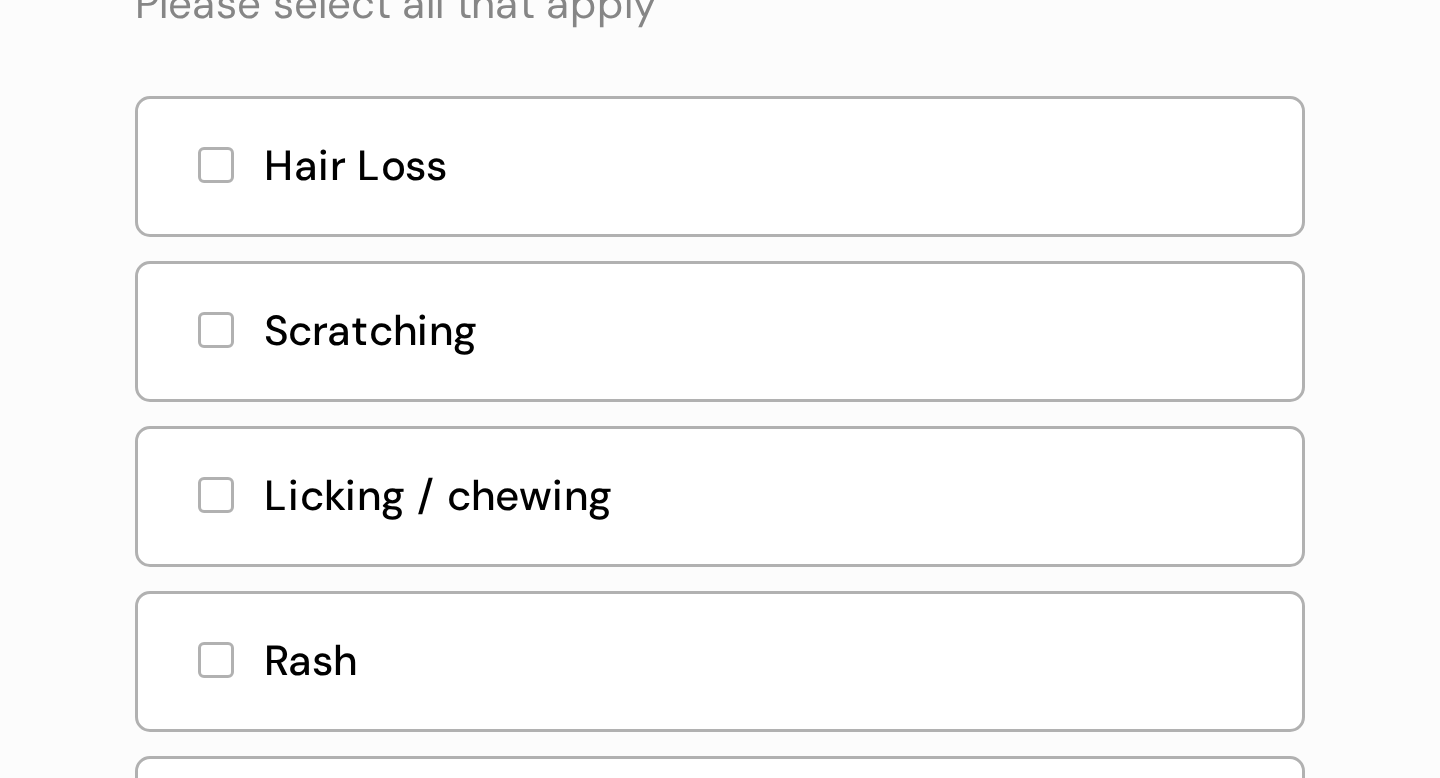 click on "Scratching" at bounding box center (720, 390) 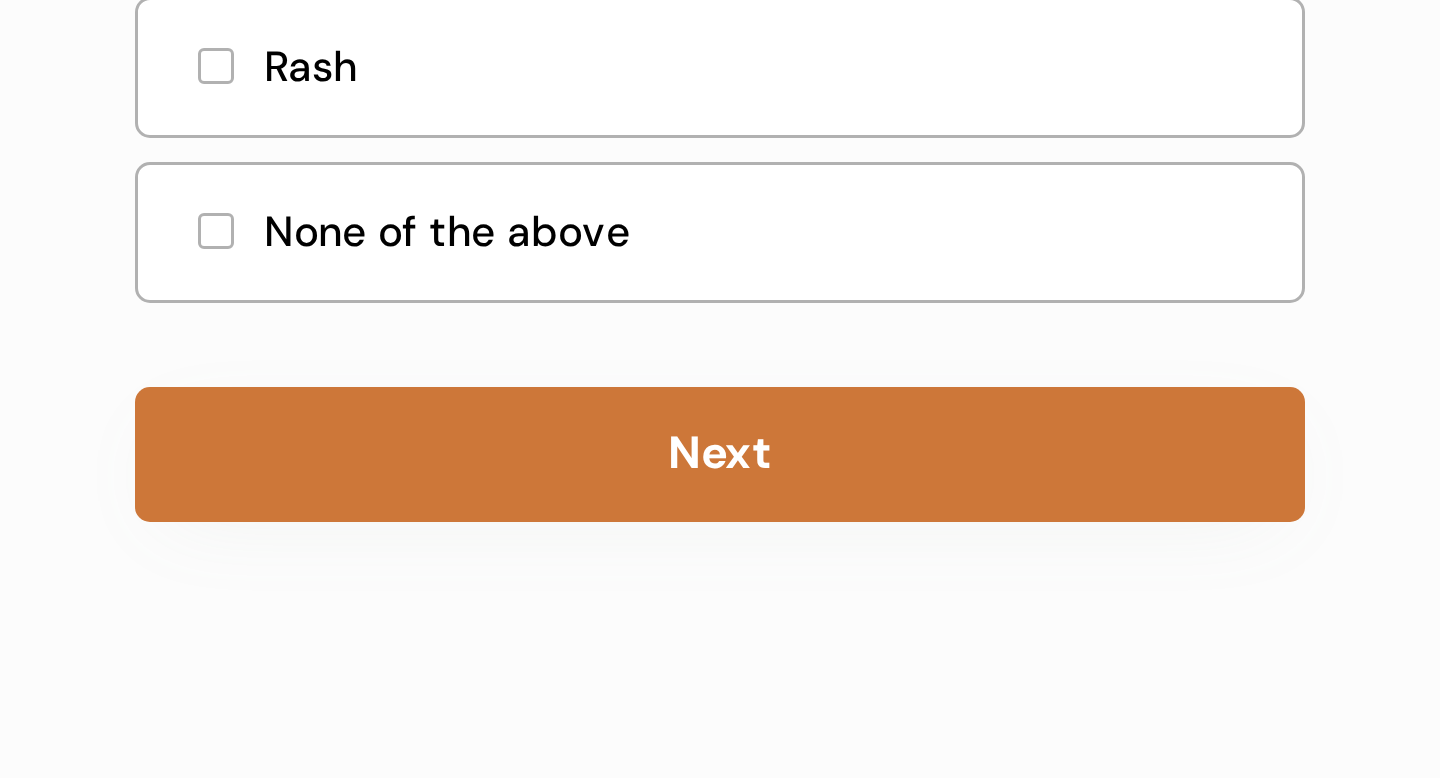 click on "Next" at bounding box center [720, 631] 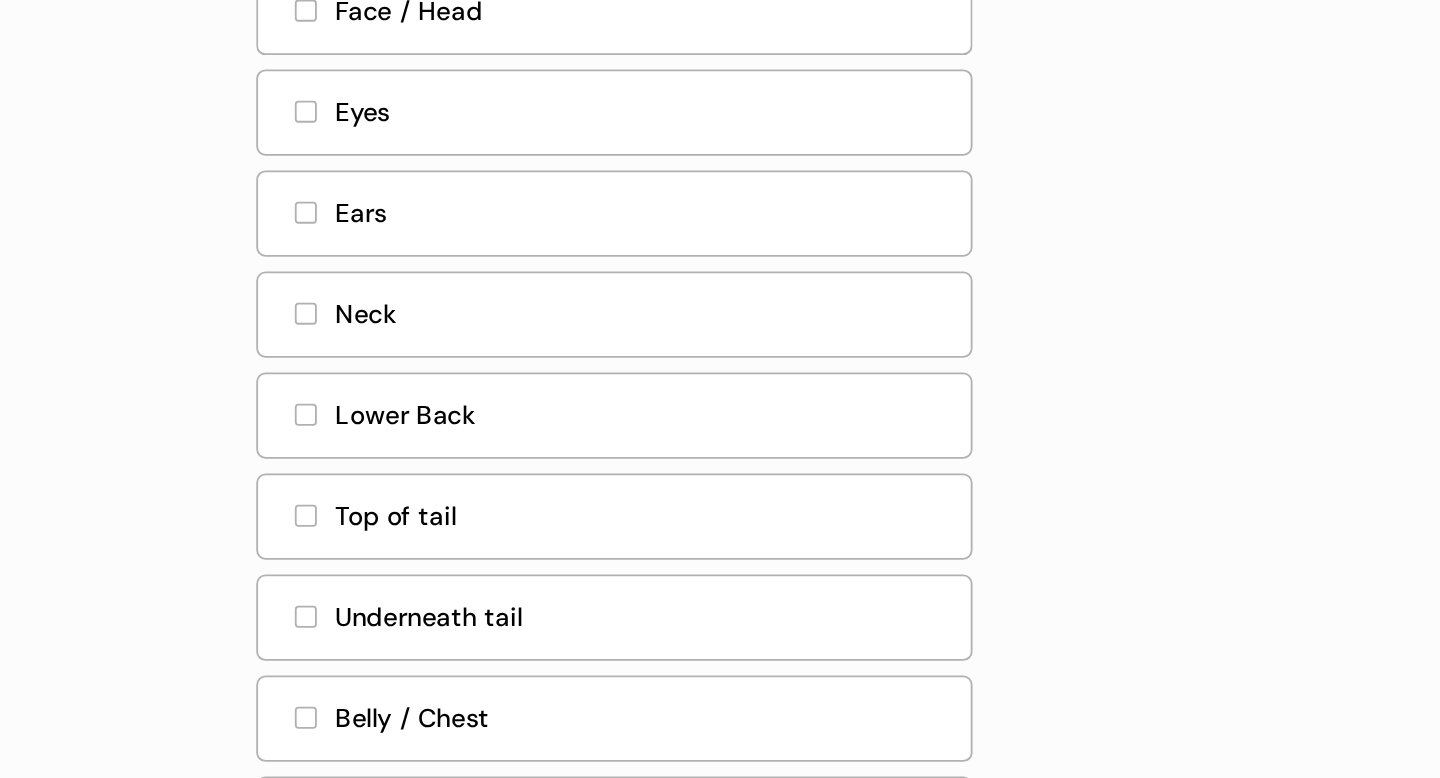 scroll, scrollTop: 73, scrollLeft: 0, axis: vertical 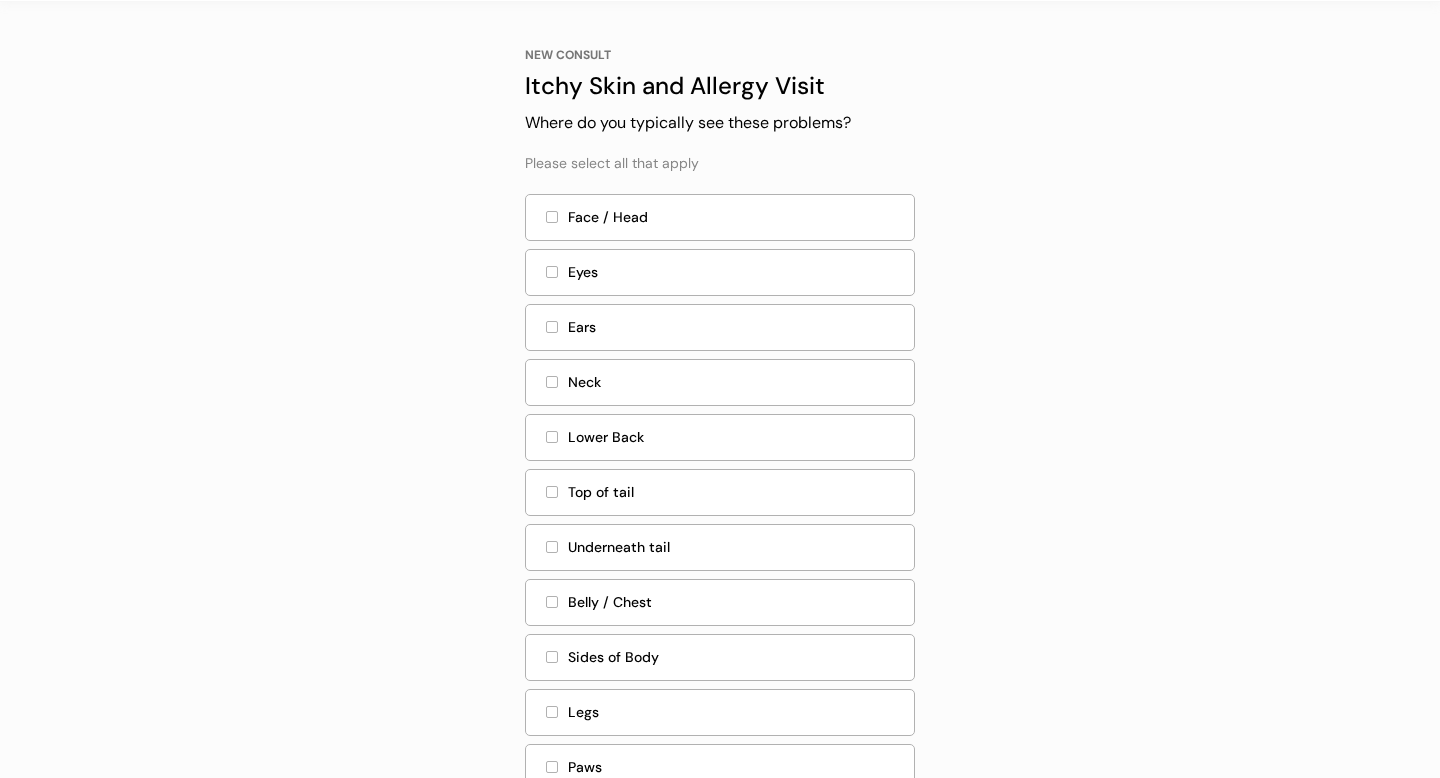 click on "Face / Head" at bounding box center [720, 217] 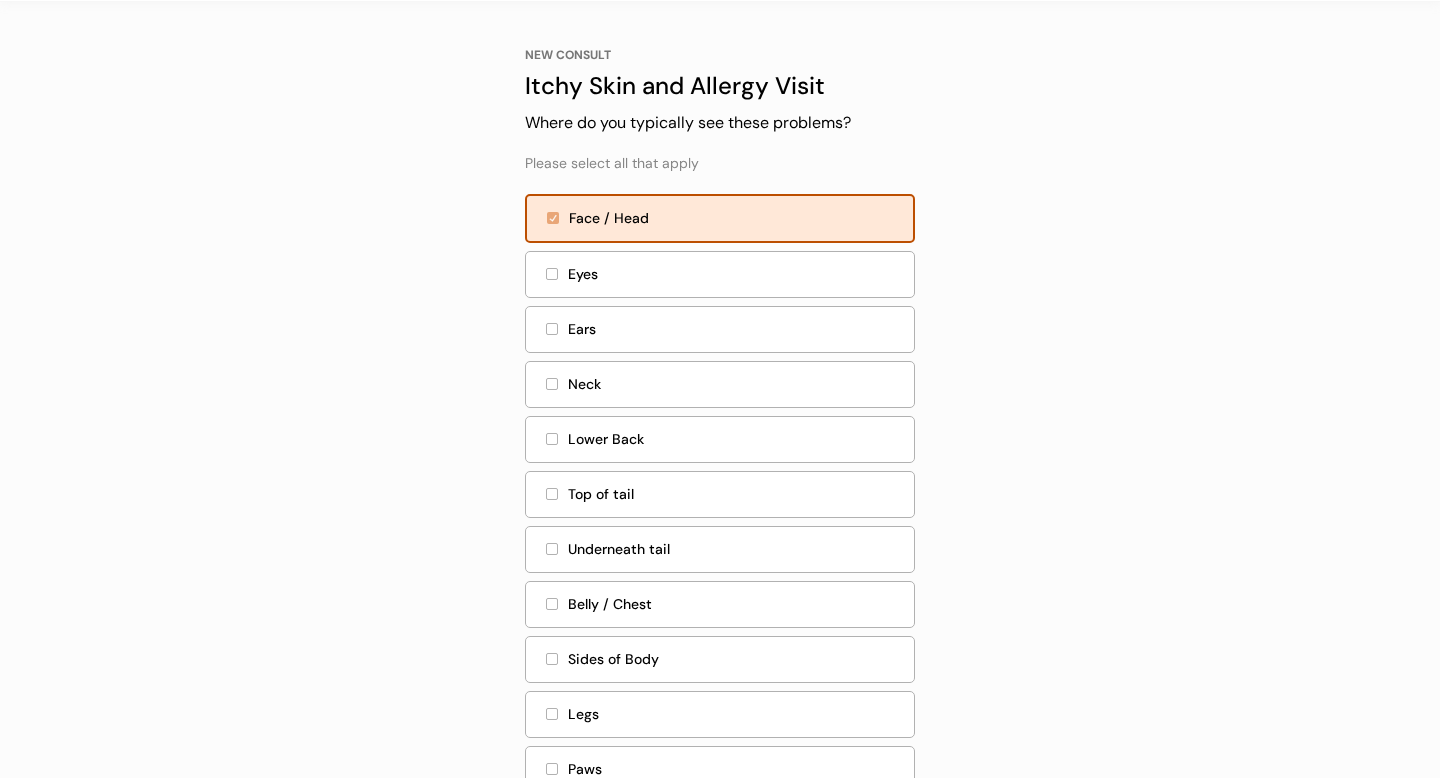 scroll, scrollTop: 209, scrollLeft: 0, axis: vertical 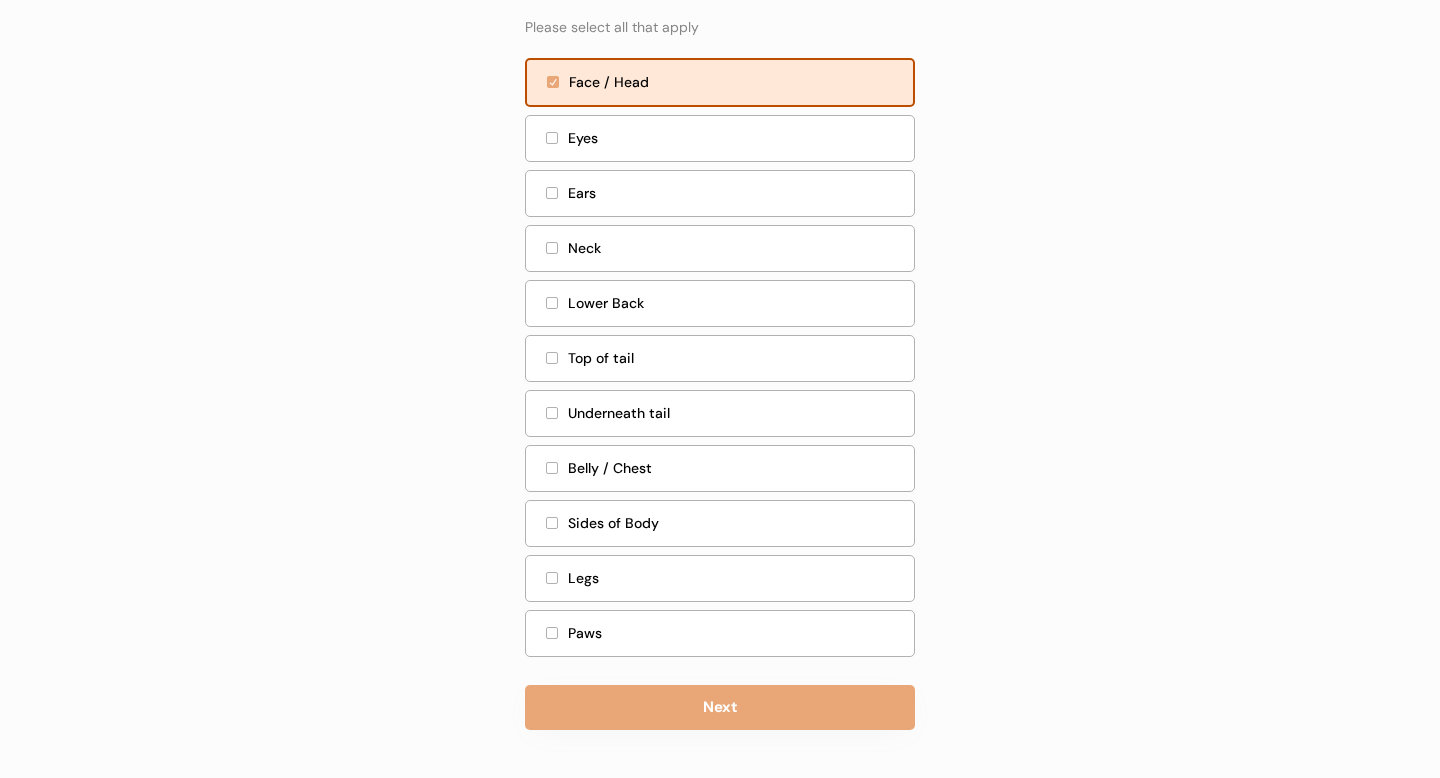 click at bounding box center (552, 468) 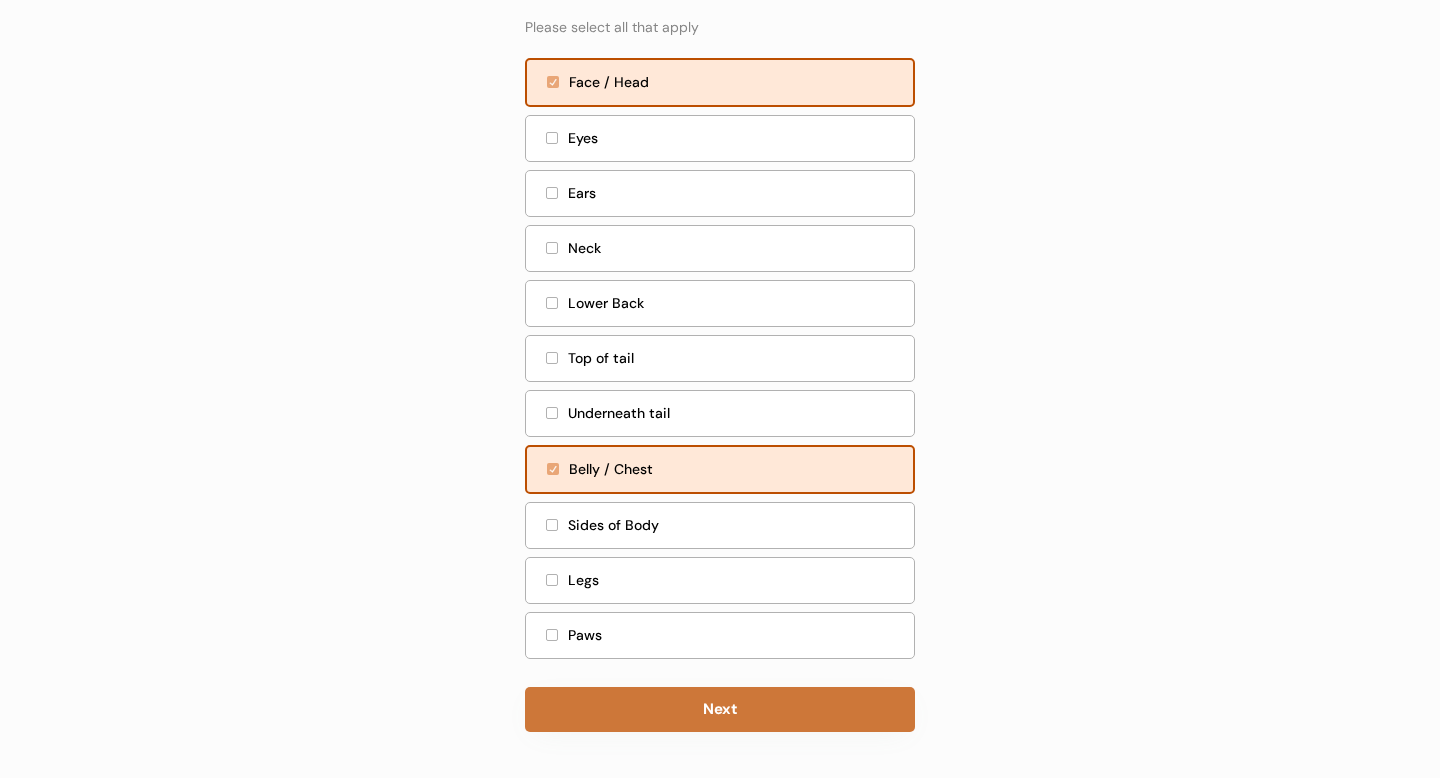 click on "Next" at bounding box center [720, 709] 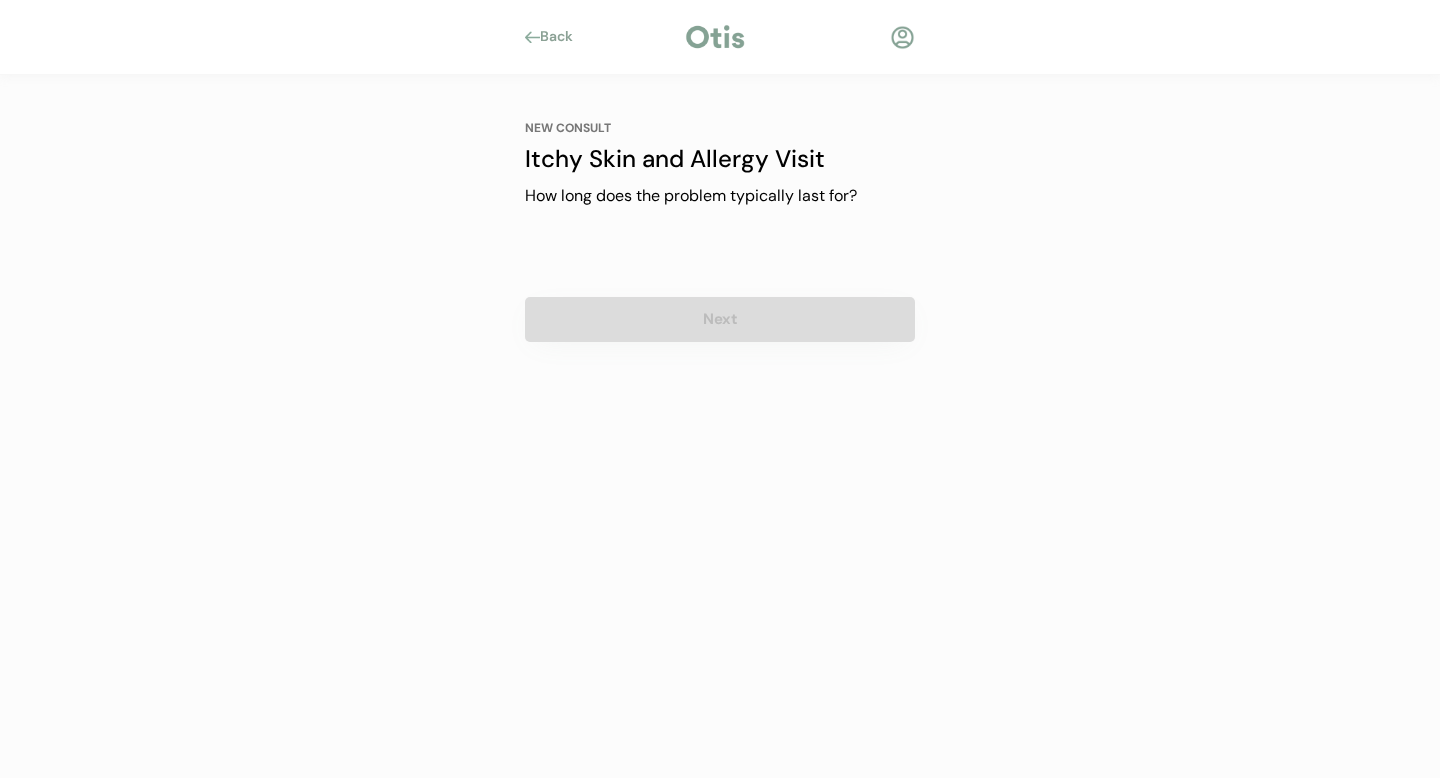 scroll, scrollTop: 0, scrollLeft: 0, axis: both 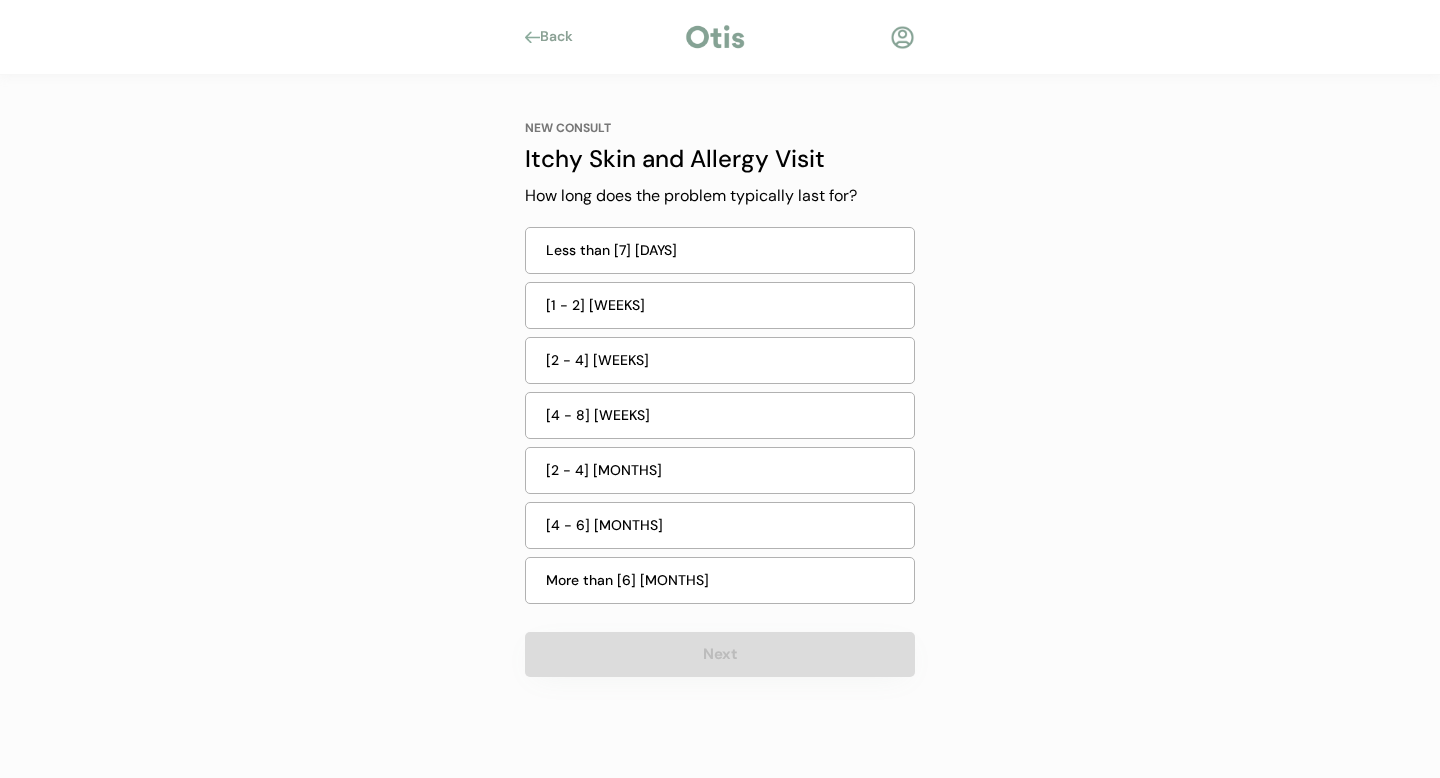 click on "Less than [7] [DAYS]" at bounding box center [724, 250] 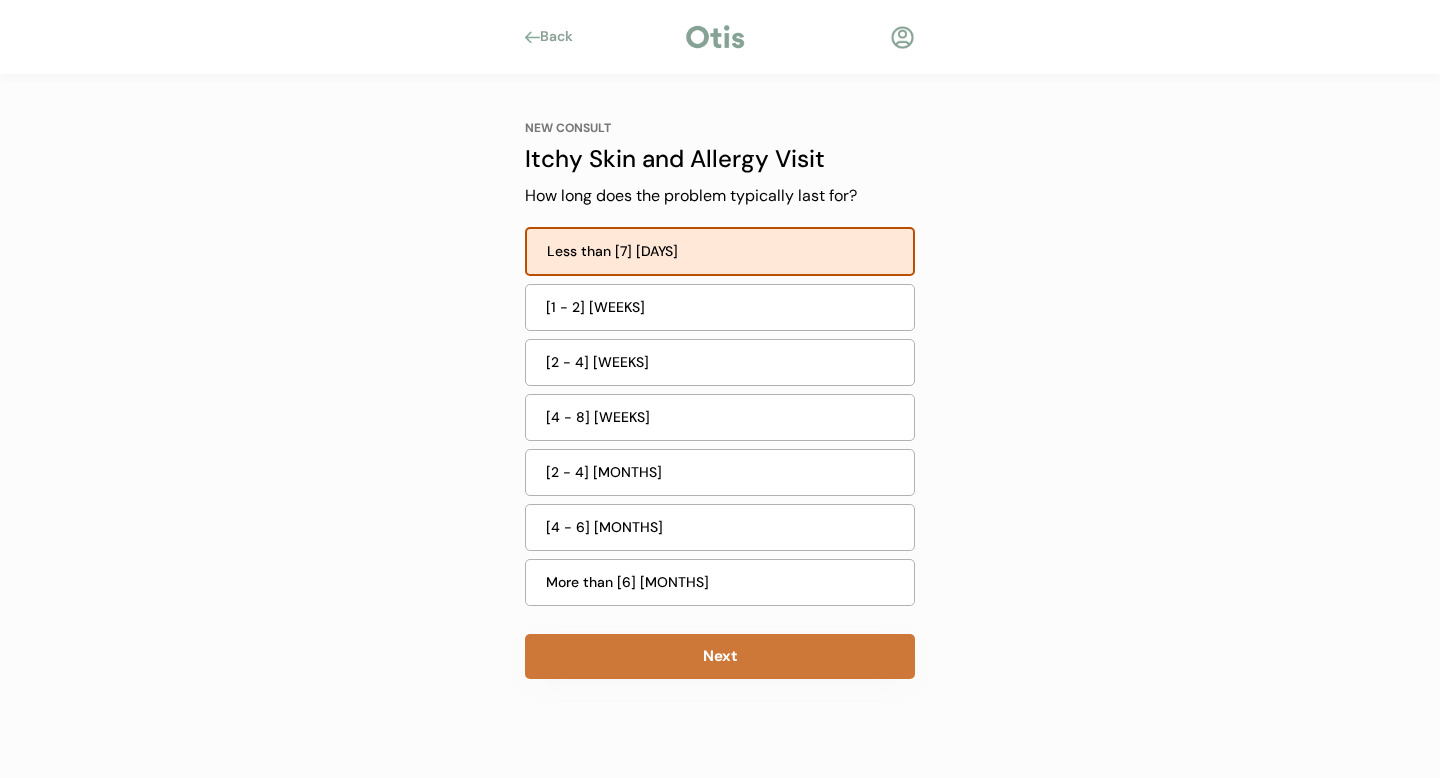 click on "Next" at bounding box center (720, 656) 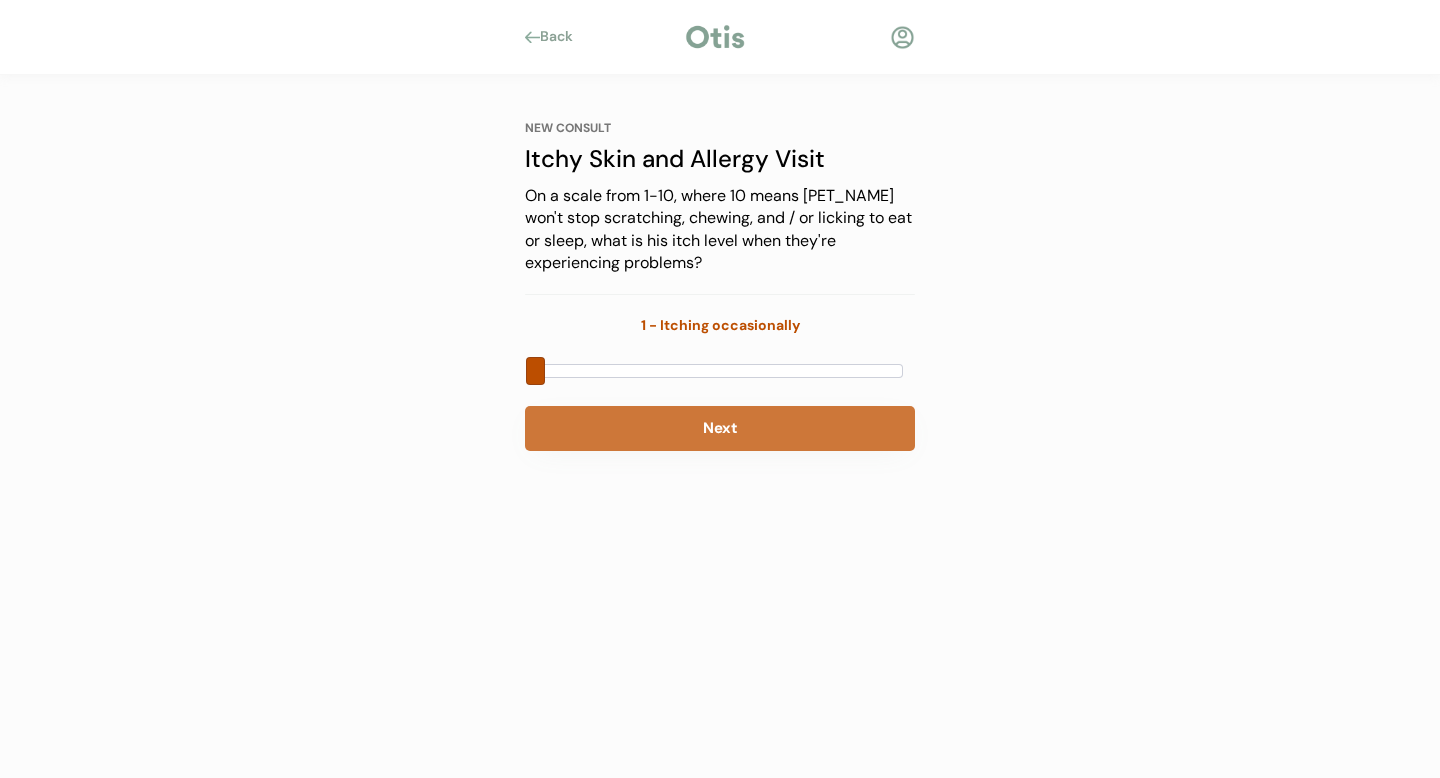 click on "Next" at bounding box center [720, 428] 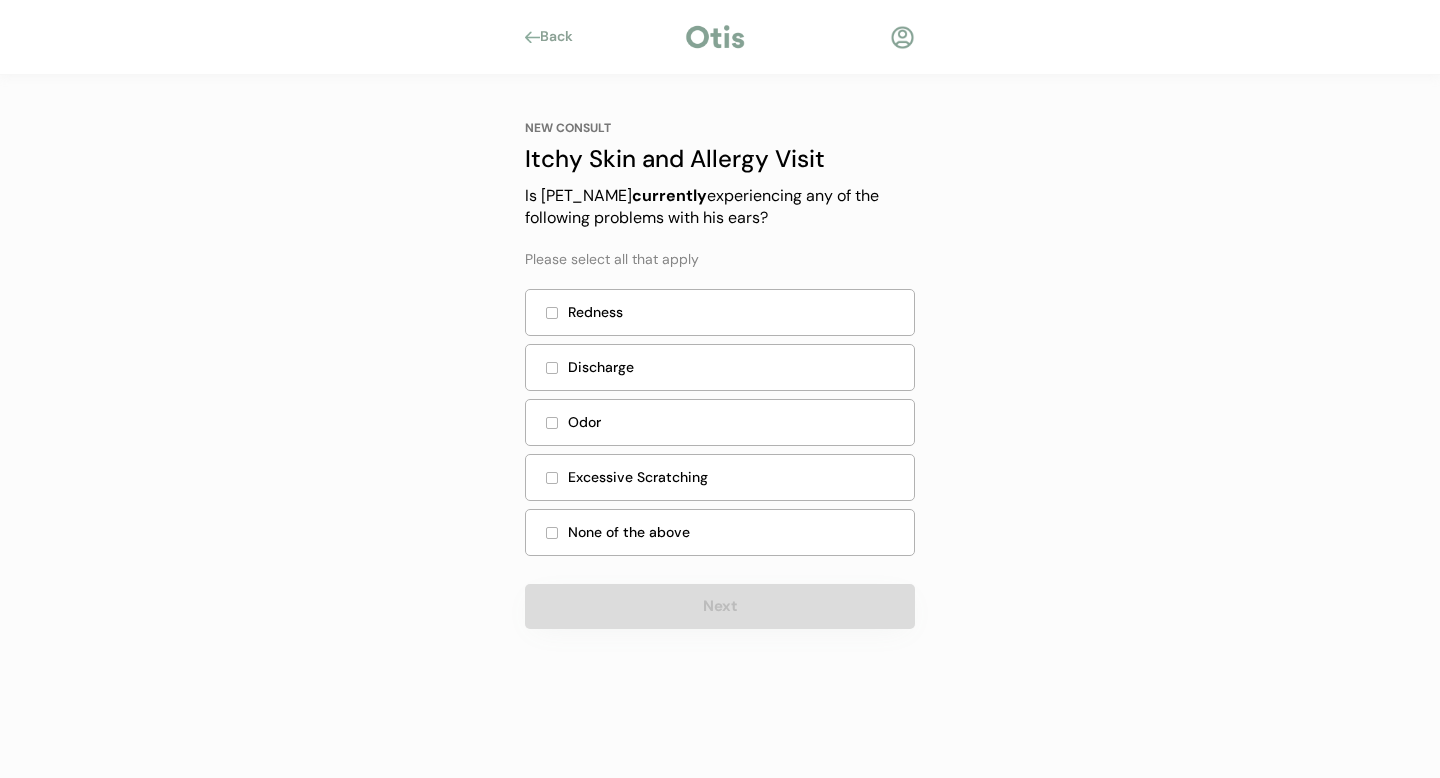 click on "Excessive Scratching" at bounding box center (720, 477) 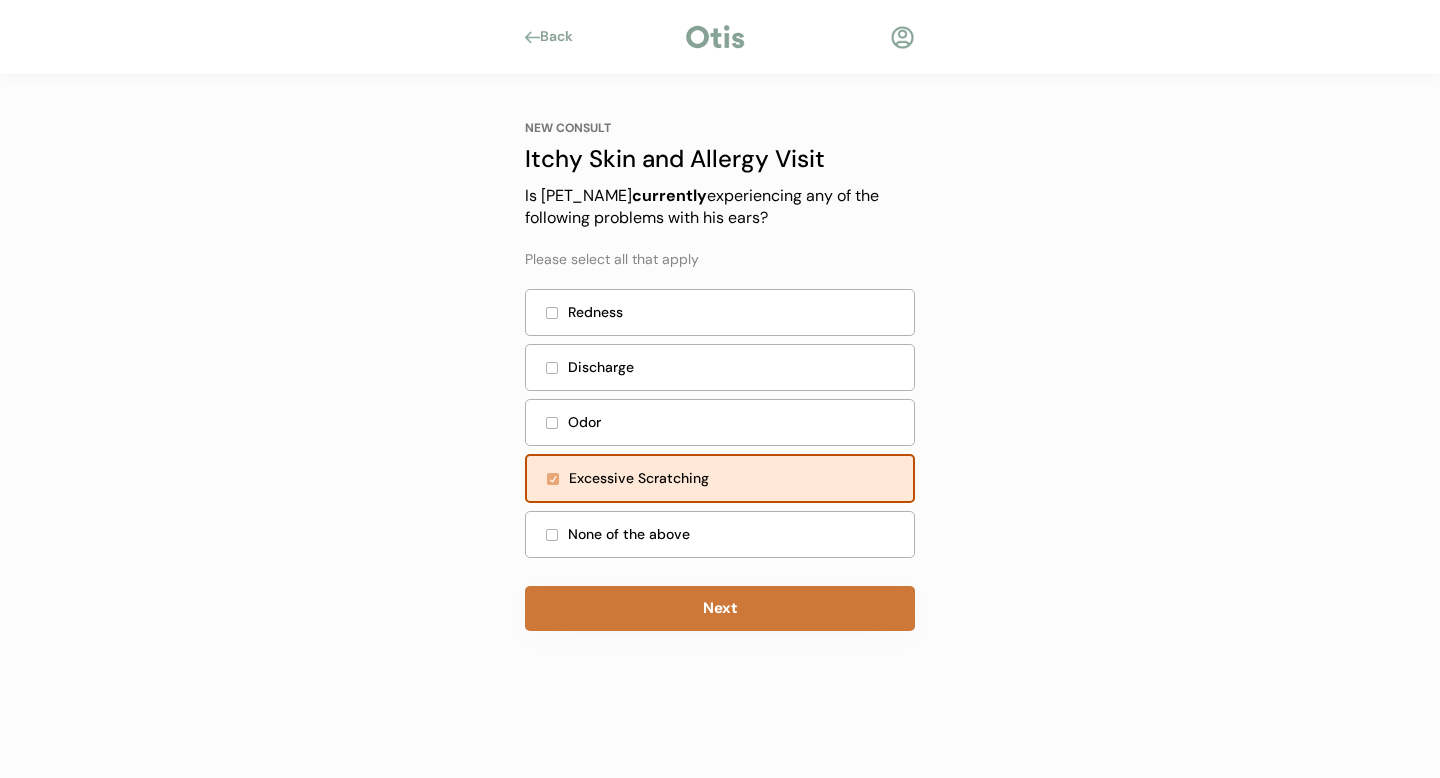 click on "Next" at bounding box center [720, 608] 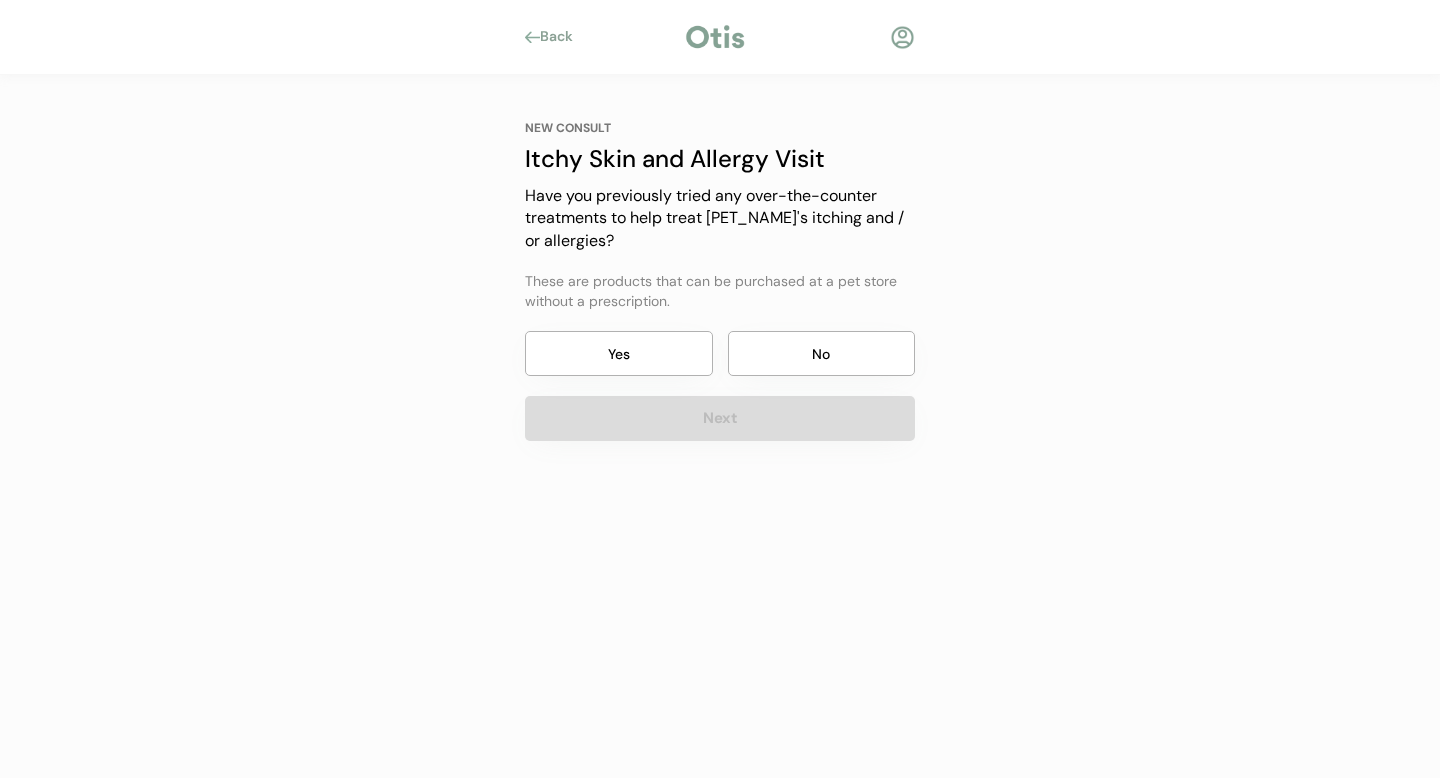 click on "No" at bounding box center [822, 353] 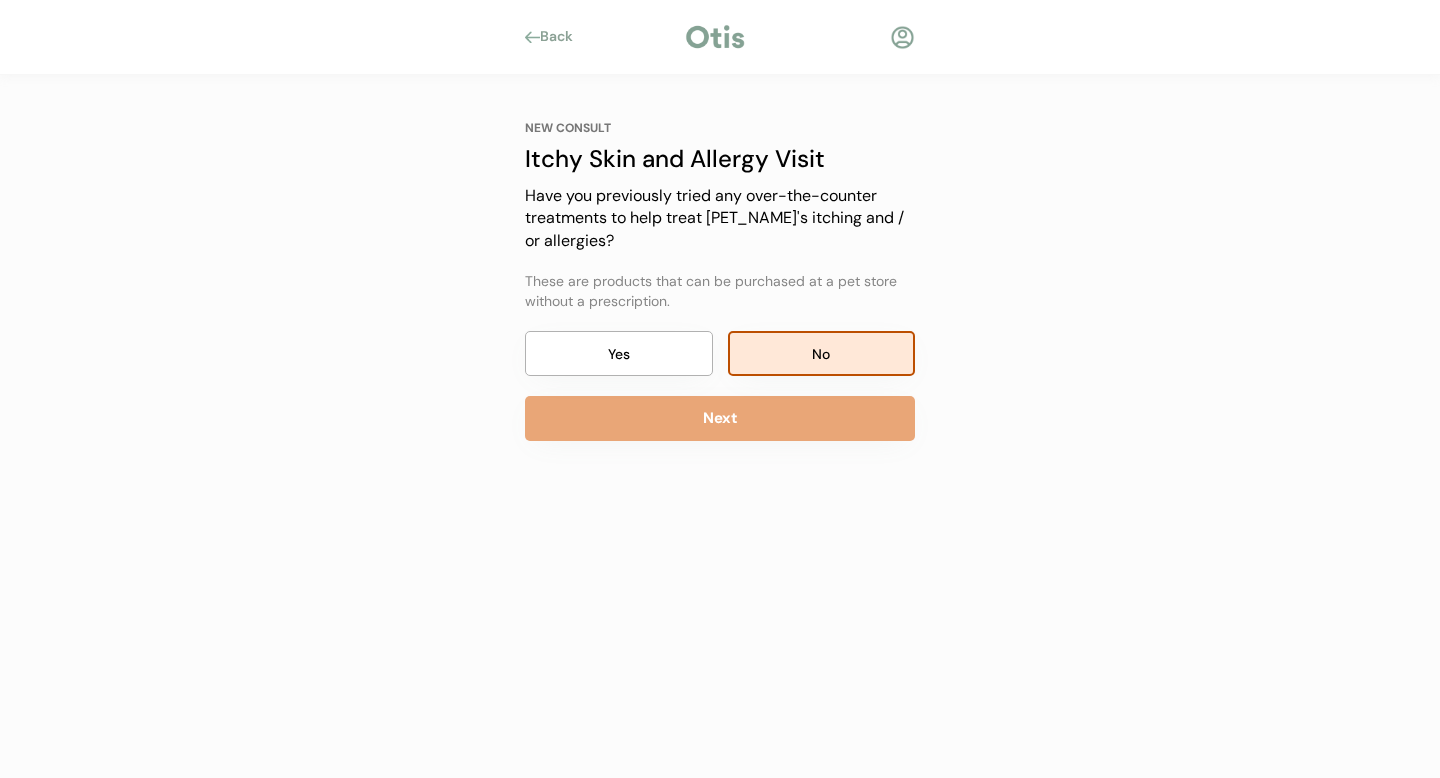 click on "NEW CONSULT Itchy Skin and Allergy Visit Our itchy skin and allergy visits cost just $20. Here's how it works: 1 Complete a three minute intake form about [PET_NAME]'s medical history 2 Provide a few photos of [PET_NAME] for his veterinarian to review 3 Receive a diagnosis and personalized treatment plan for [PET_NAME] 4 Receive [PET_NAME]’s first shipment of medication delivered straight to your door If your pet is showing signs of skin disease (hair loss, sores, hot spots, rash, skin discoloration or any change to the appearance of the skin or coat), you may need a video consult. Start Intake Form NEW CONSULT Itchy Skin and Allergy Visit Has [PET_NAME] been diagnosed with allergies by a licensed veterinarian? Yes No Next NEW CONSULT Itchy Skin and Allergy Visit How often does [PET_NAME] have problems with itching and / or allergies? Every day A few times a week A few times a month A few times a year Next NEW CONSULT Itchy Skin and Allergy Visit Does [PET_NAME] have problems at a particular time of the year? Yes No Next Yes No" at bounding box center (720, 325) 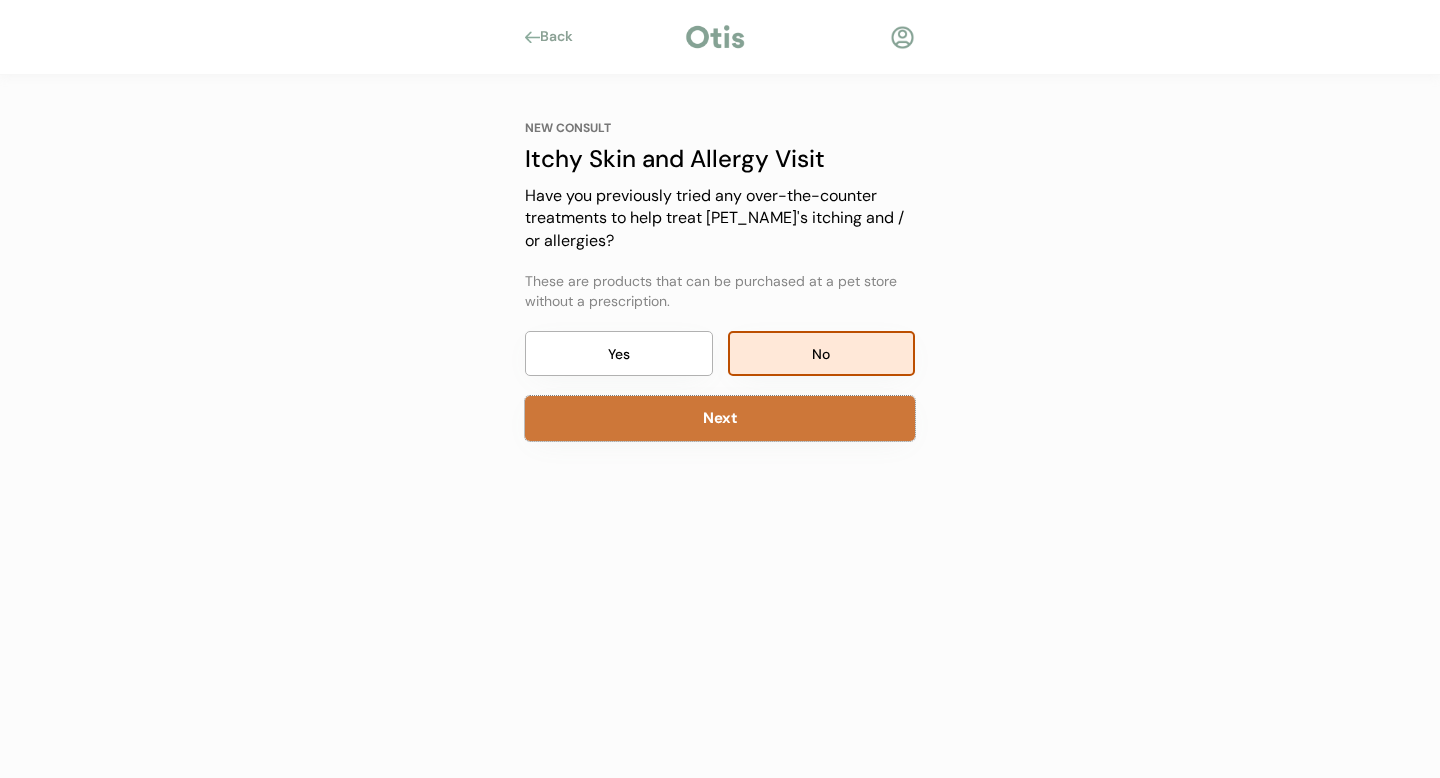 click on "Next" at bounding box center (720, 418) 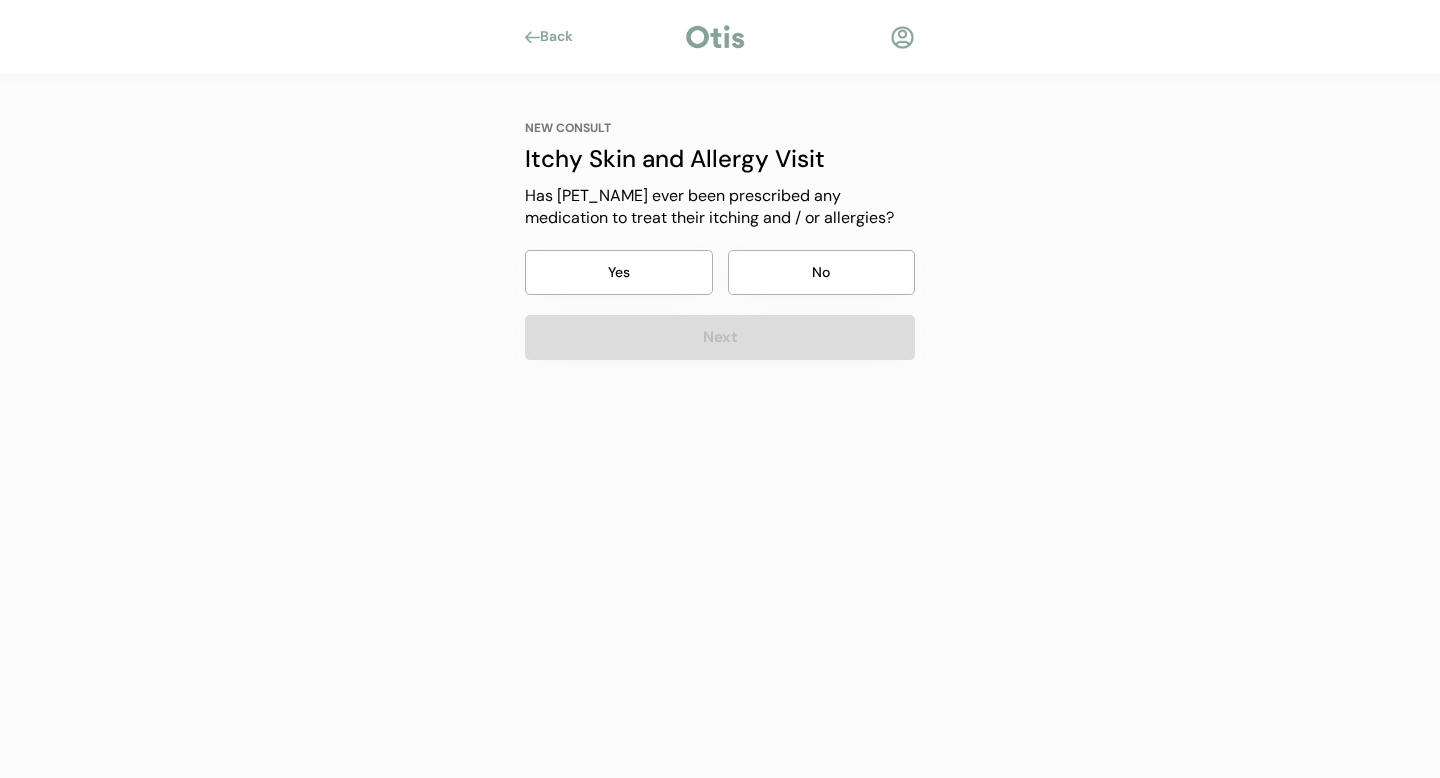 click on "No" at bounding box center (822, 272) 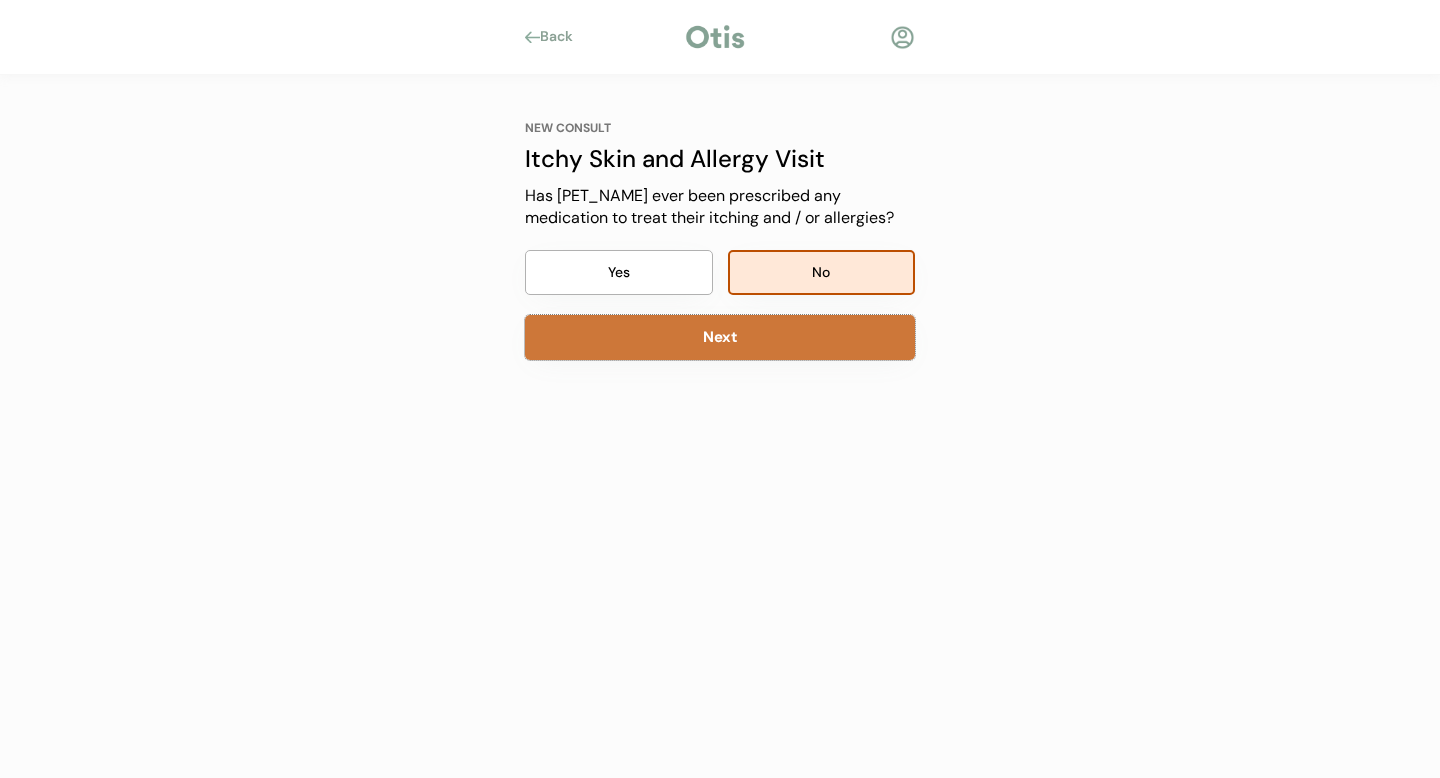 click on "Next" at bounding box center (720, 337) 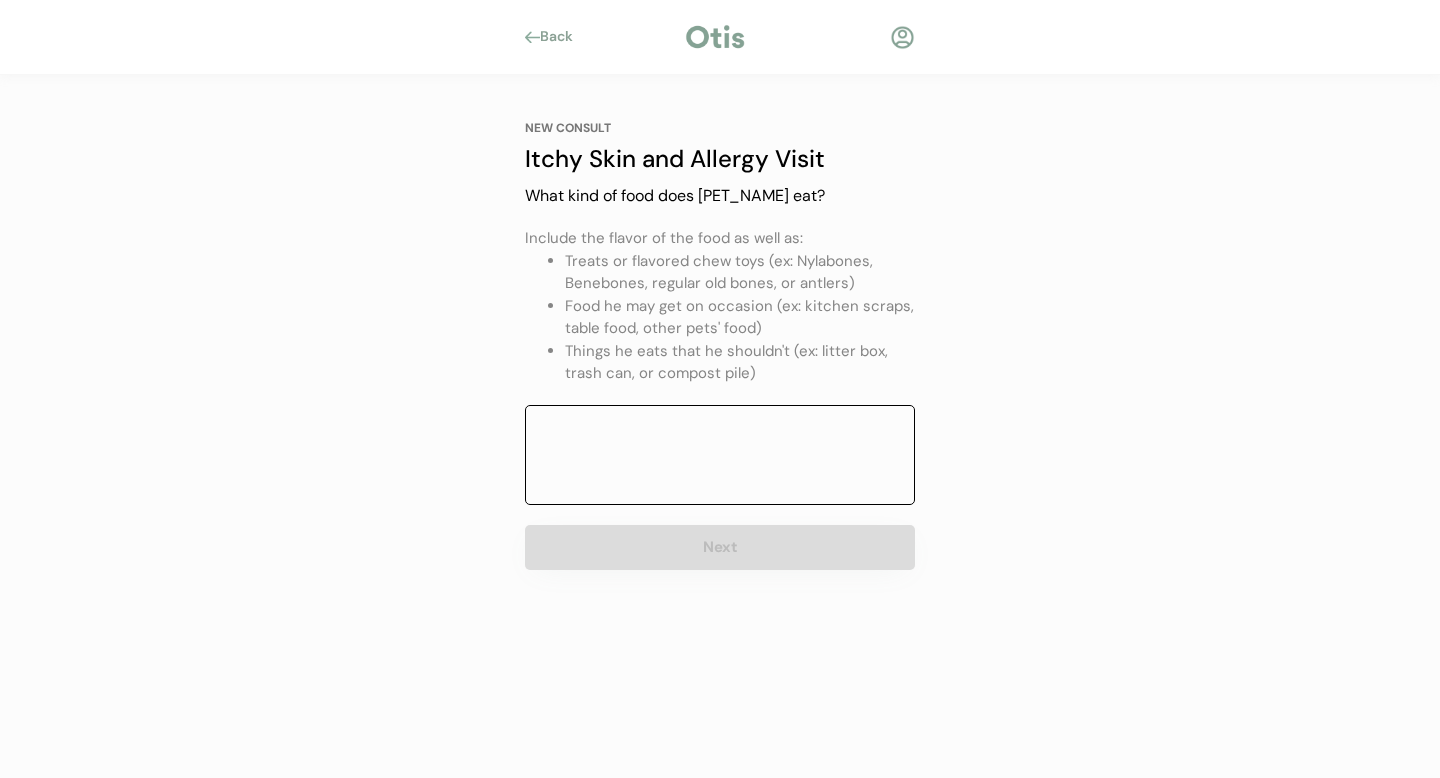 click at bounding box center (720, 455) 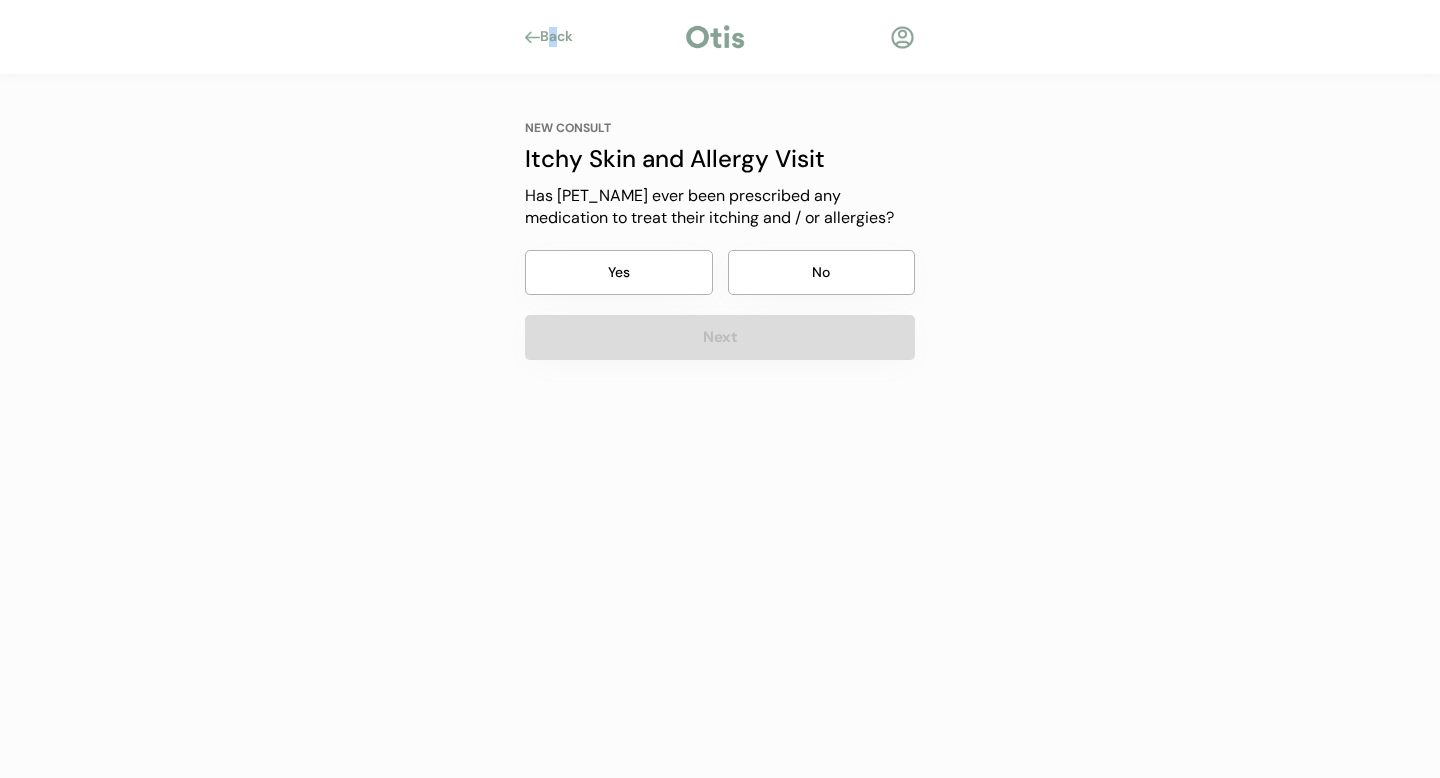 click on "Back" at bounding box center [562, 37] 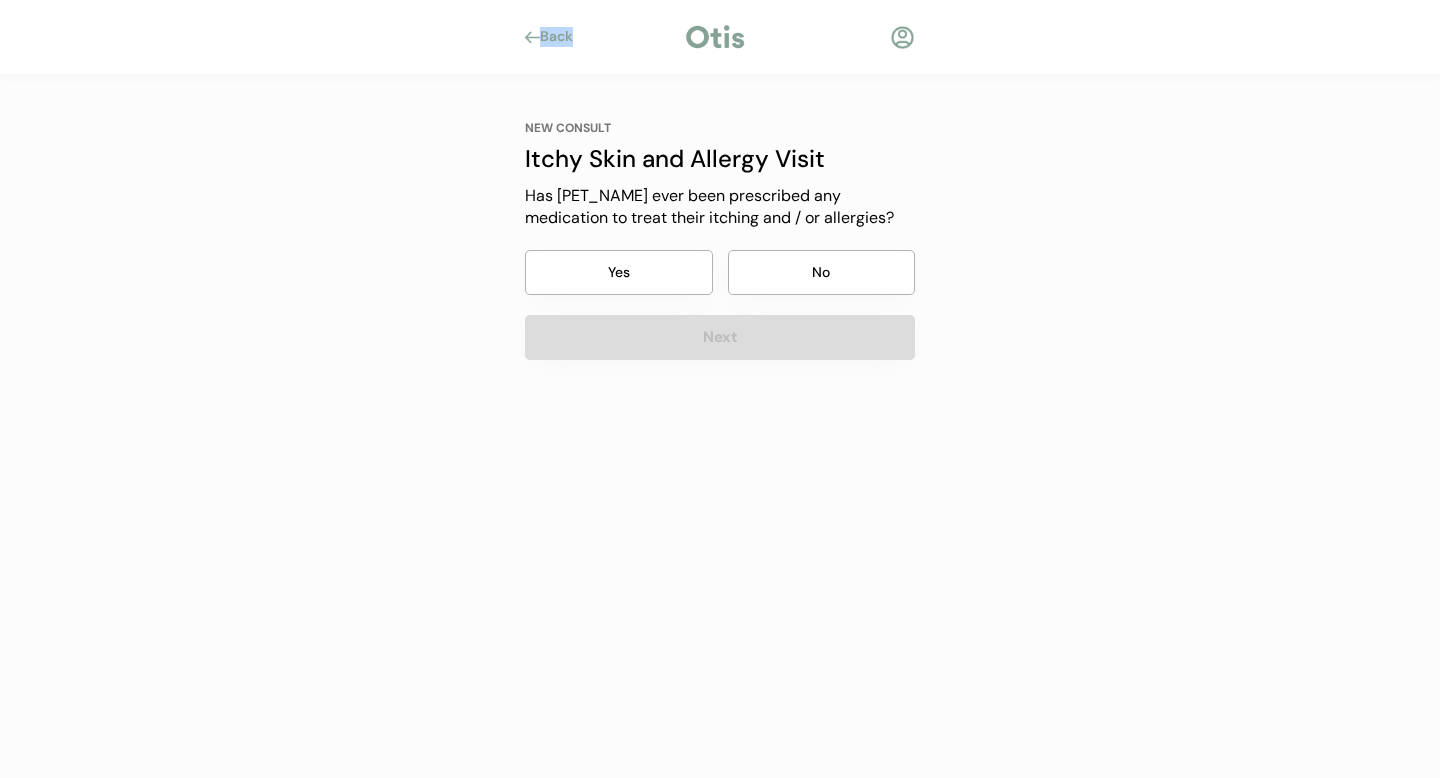 click on "Back" at bounding box center (562, 37) 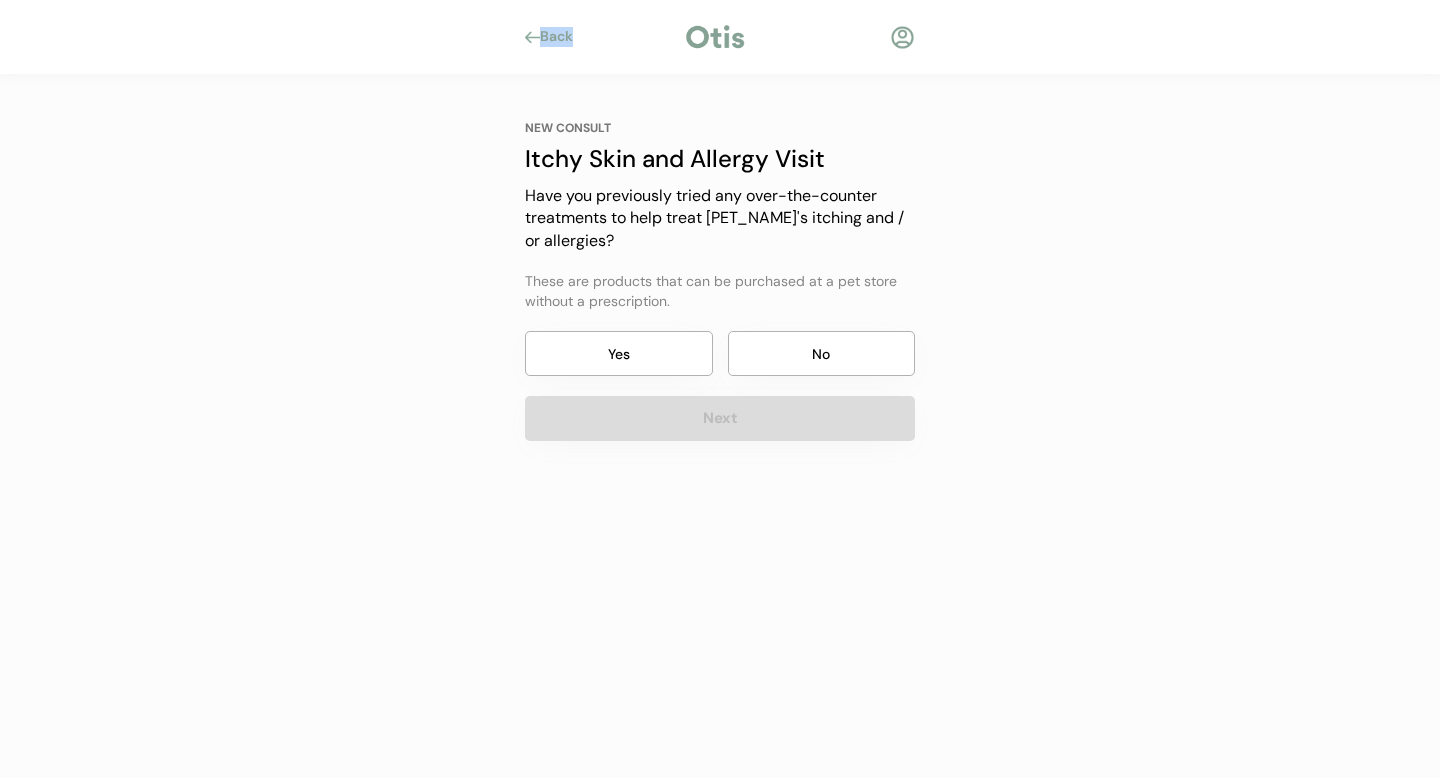 click on "Back" at bounding box center [562, 37] 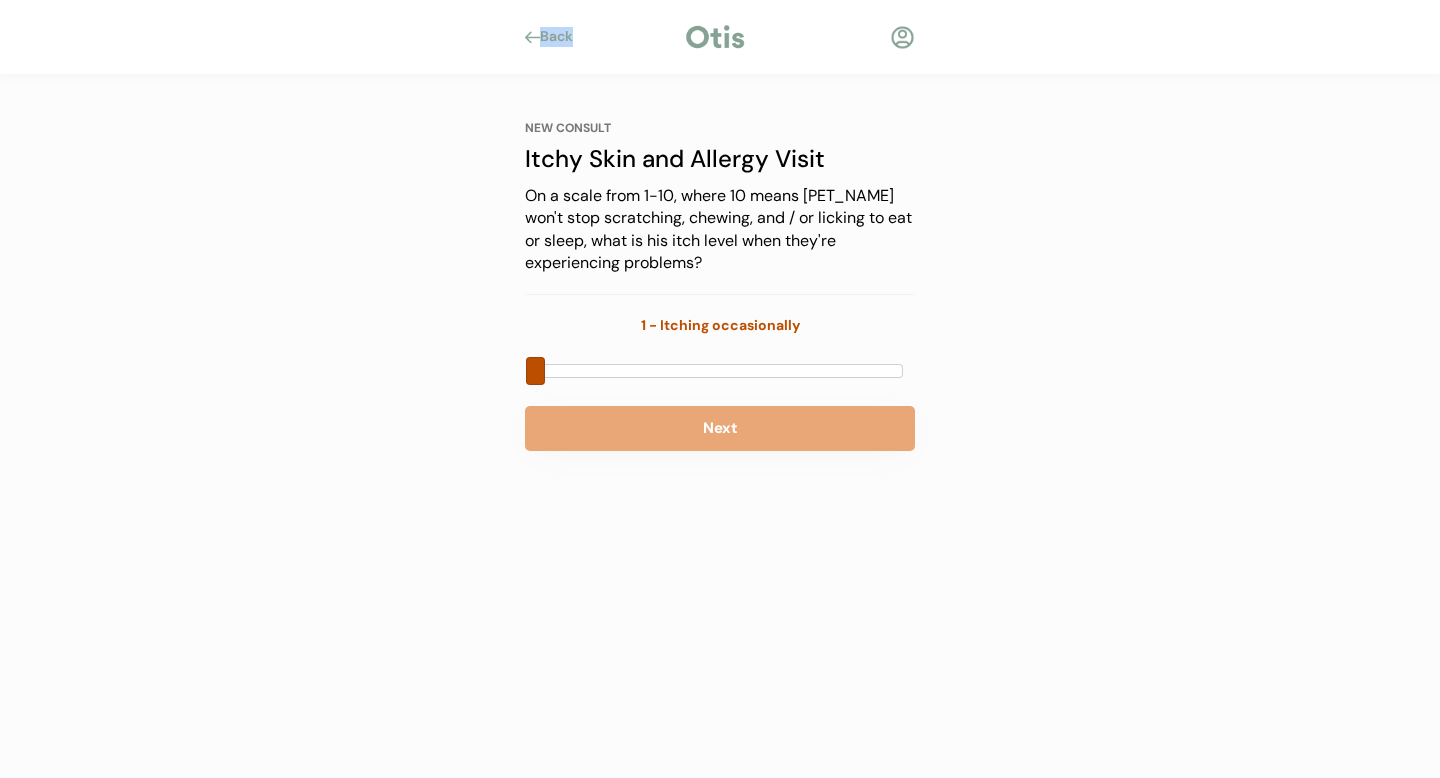 click on "Back" at bounding box center (562, 37) 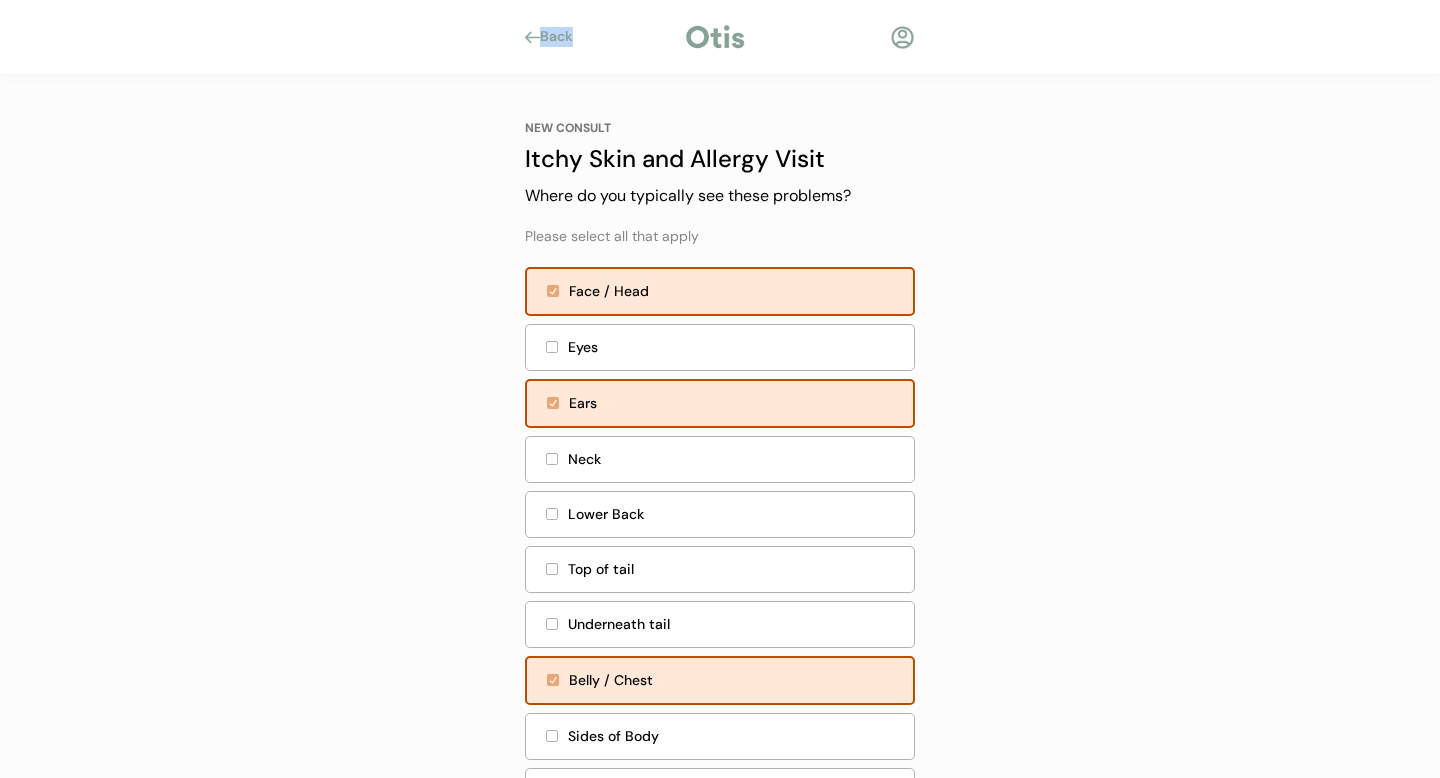 click on "Back" at bounding box center [562, 37] 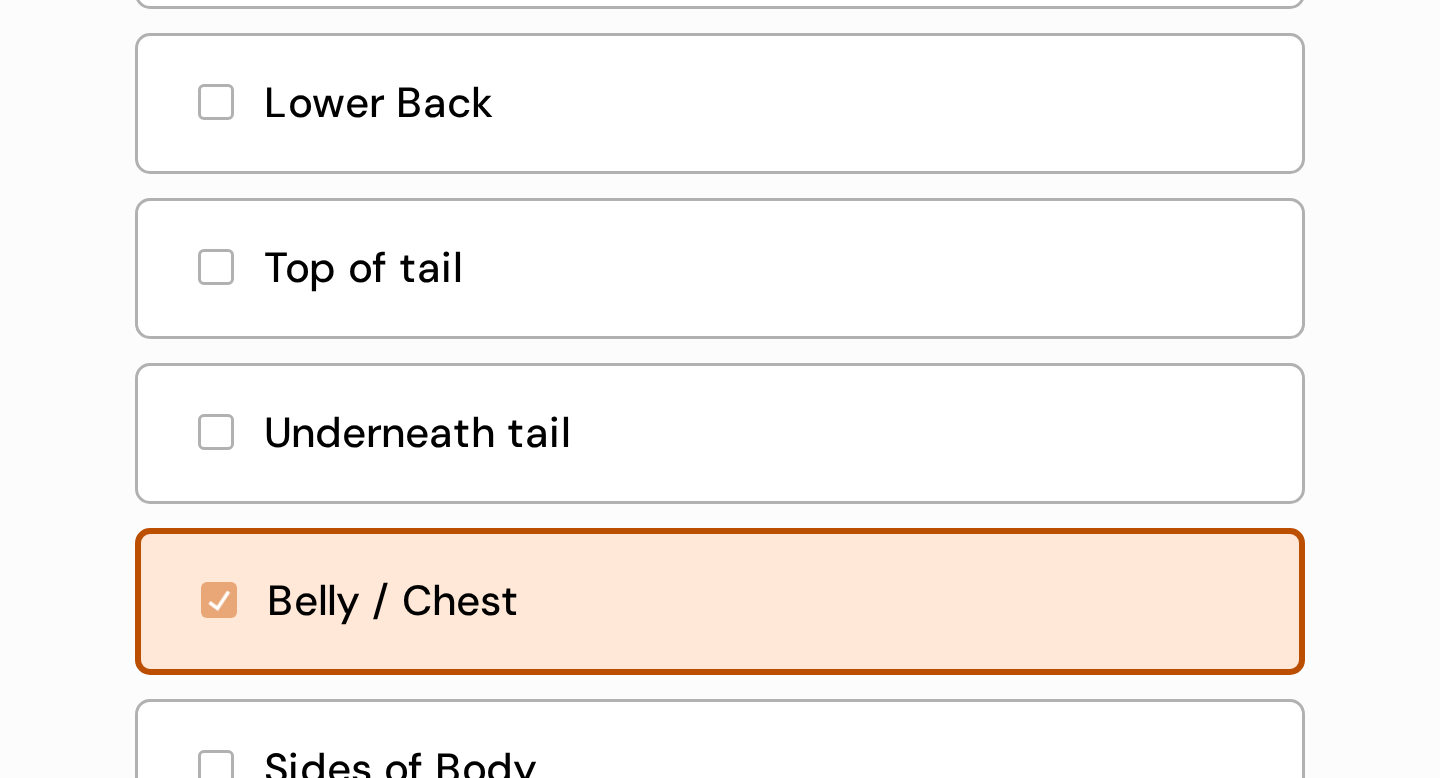 click on "Rash" at bounding box center [0, 0] 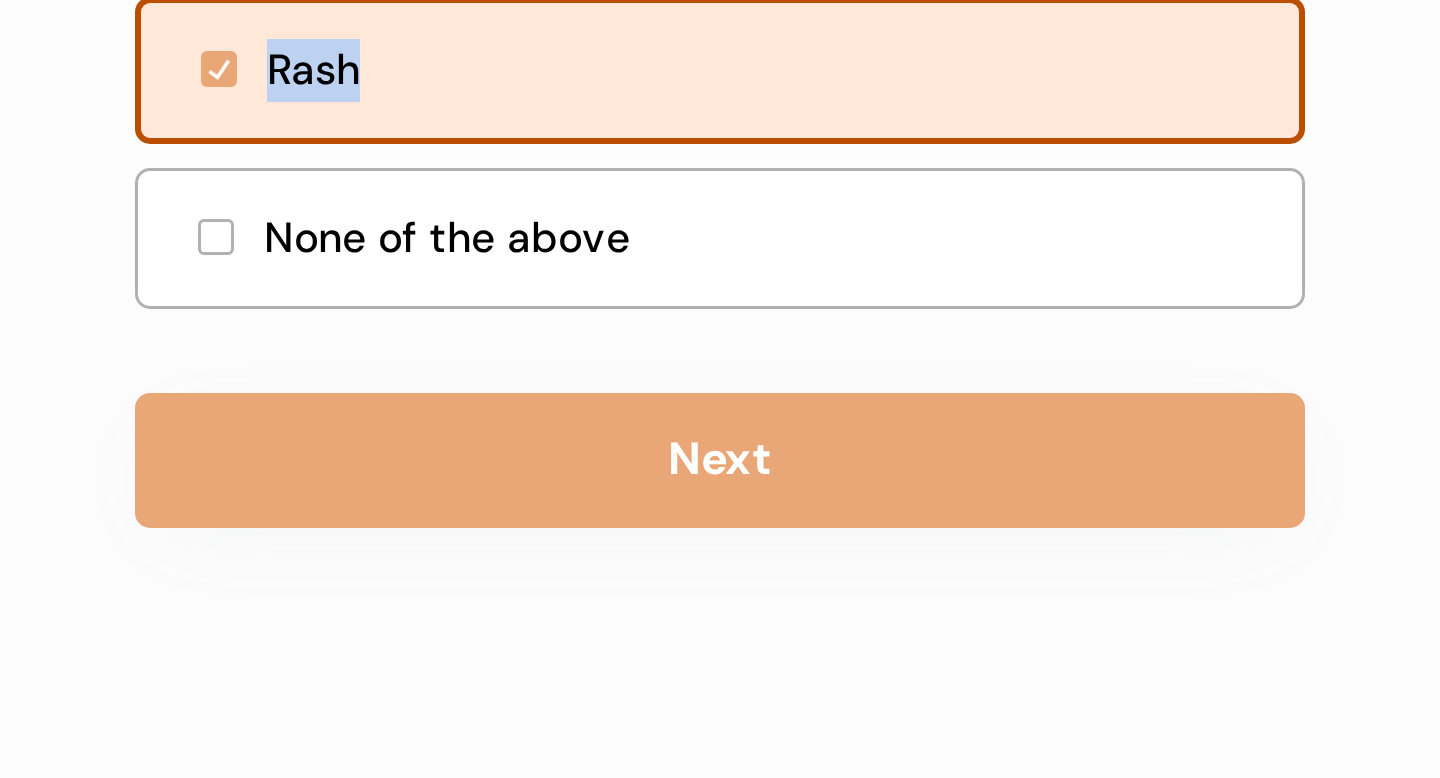 click on "Rash" at bounding box center [735, 503] 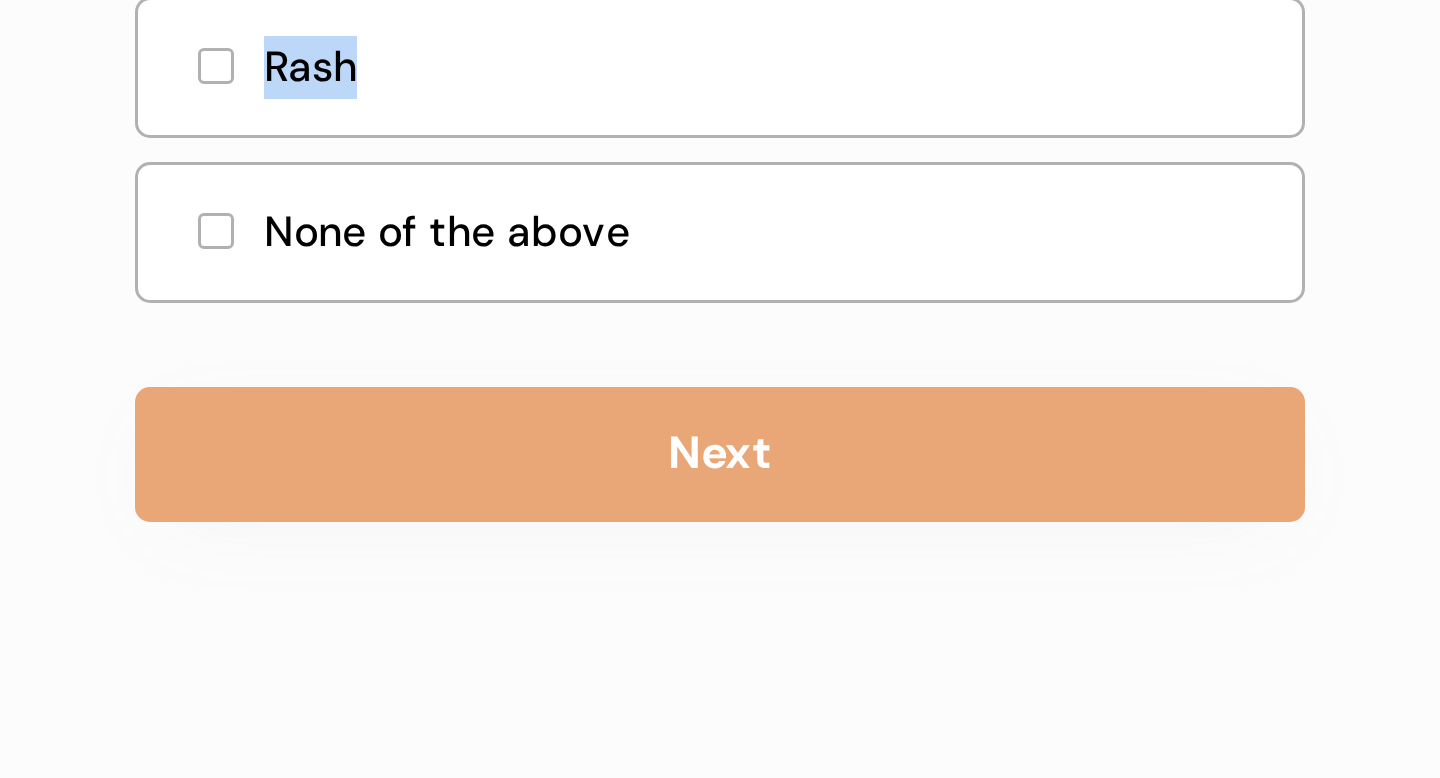 click on "Rash" at bounding box center (735, 502) 